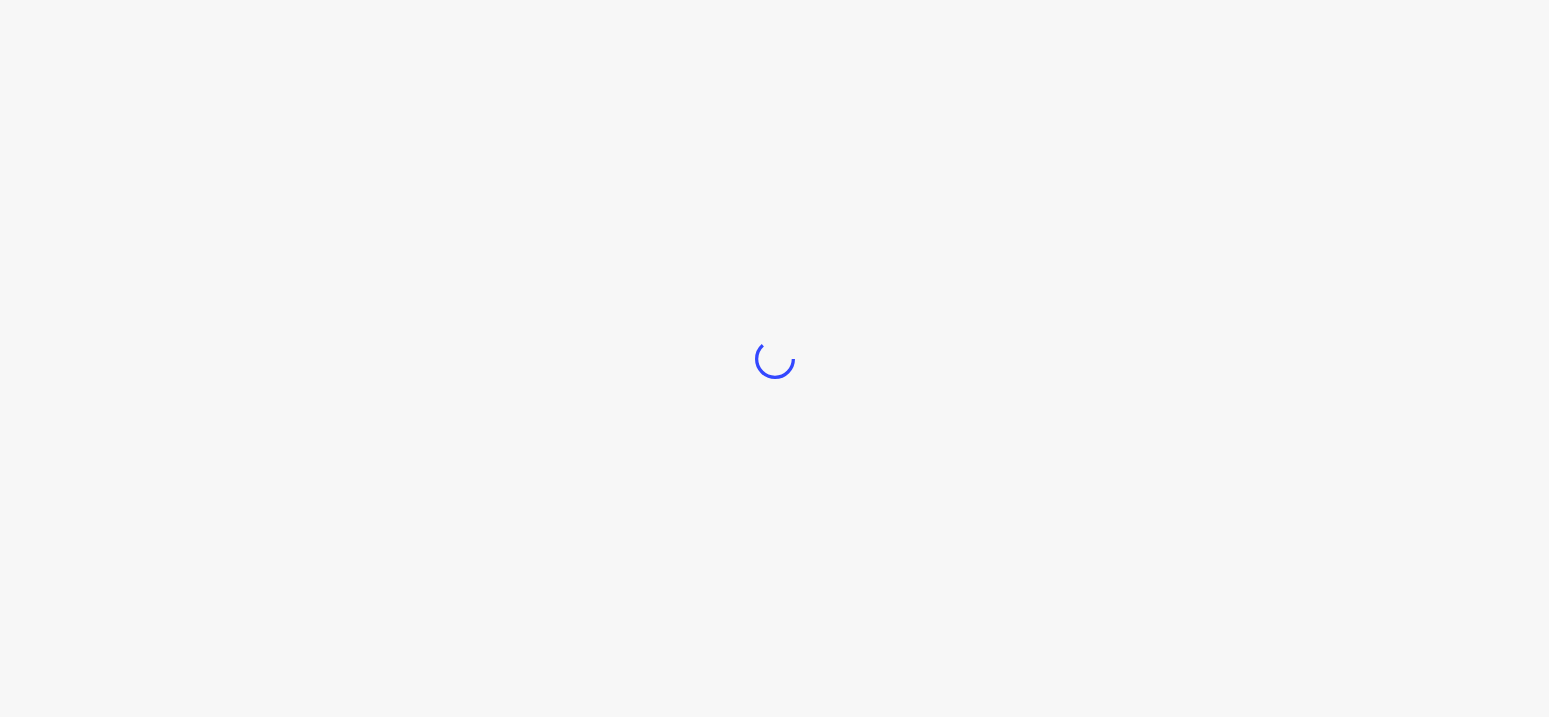 scroll, scrollTop: 0, scrollLeft: 0, axis: both 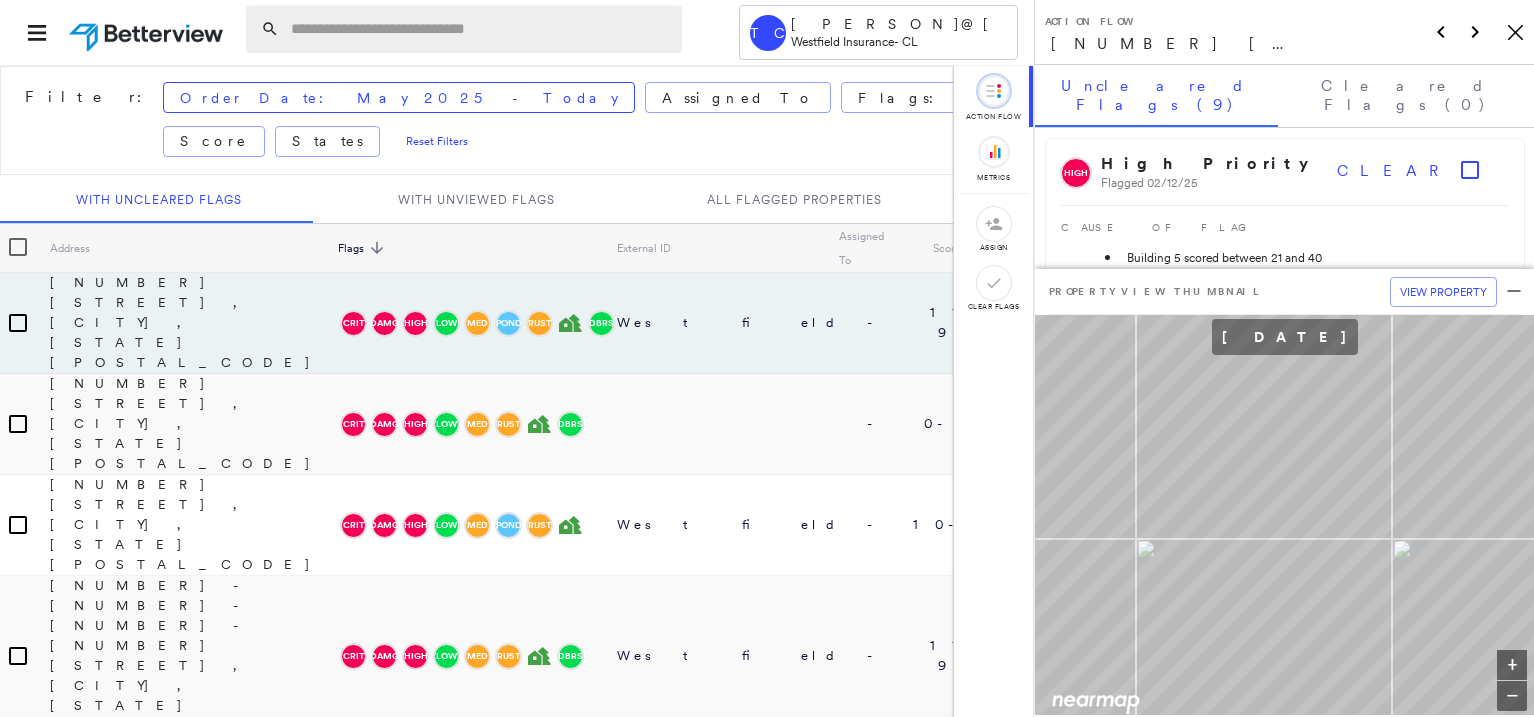 click at bounding box center [480, 29] 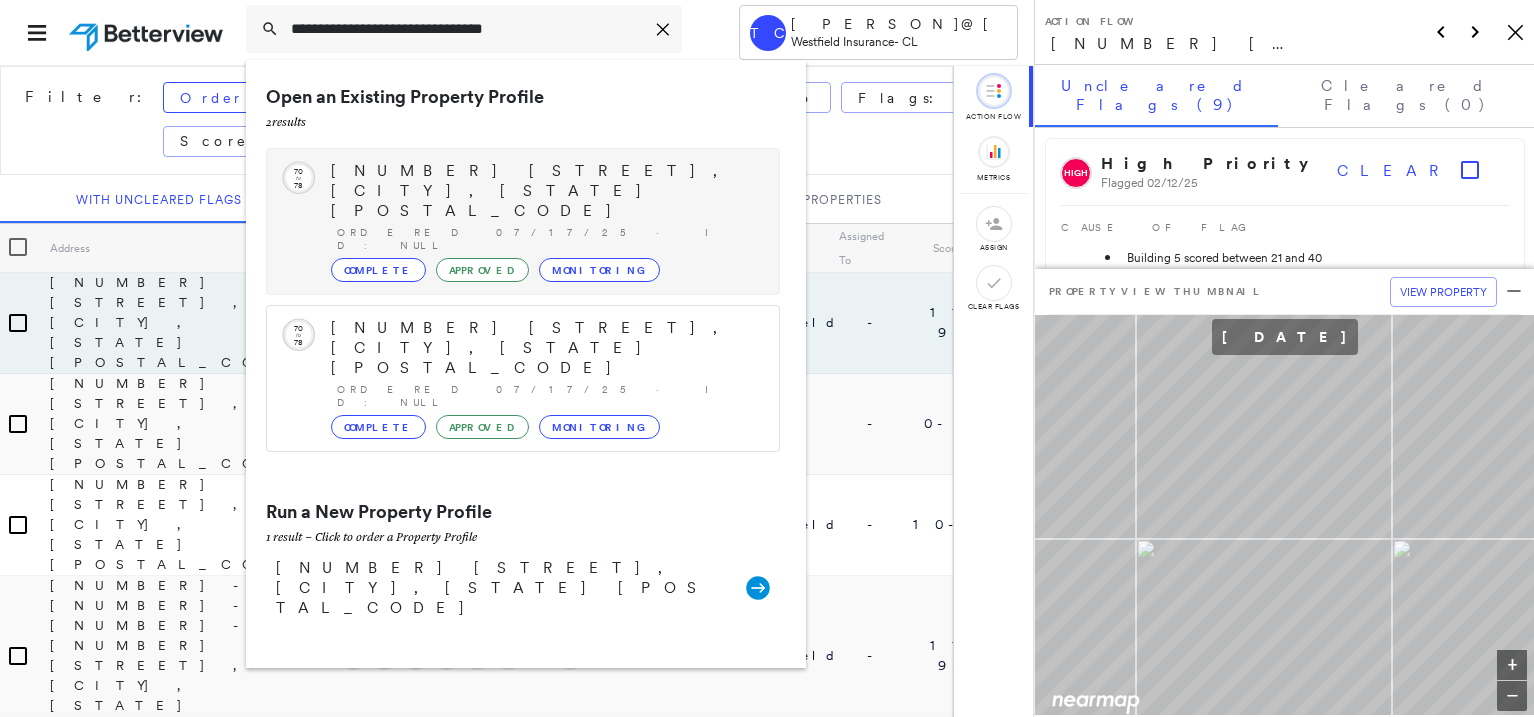 type on "**********" 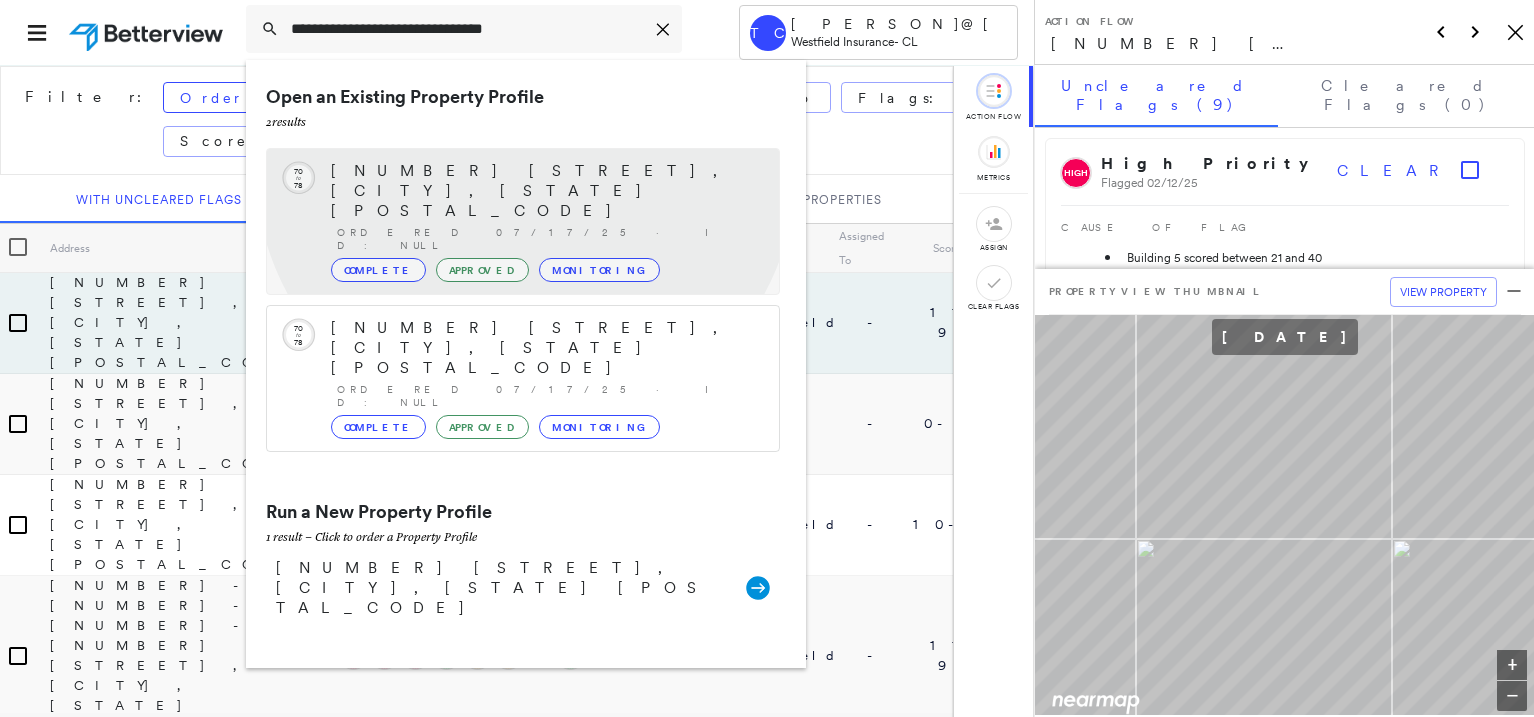 click on "[NUMBER] [STREET], [CITY], [STATE] [POSTAL_CODE]" at bounding box center [545, 191] 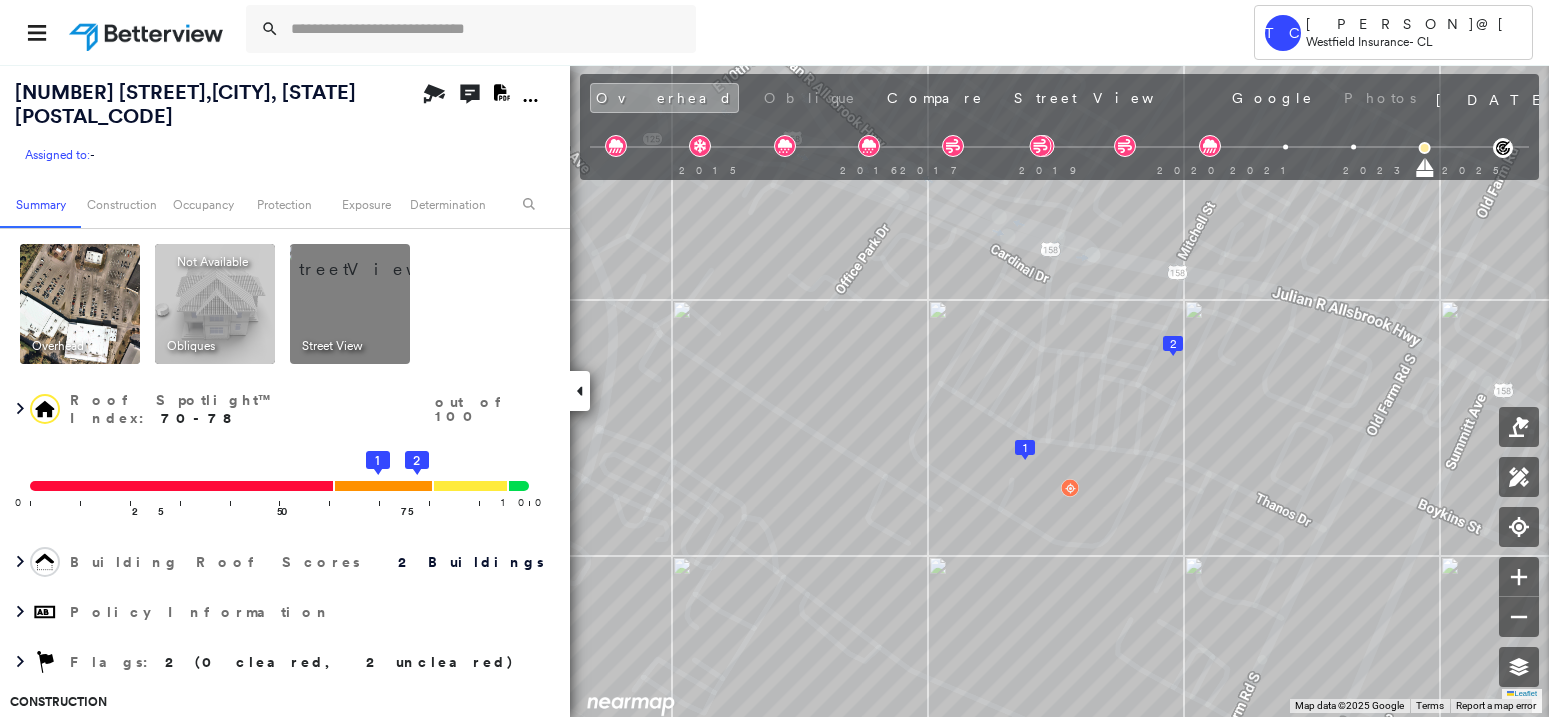 click at bounding box center (374, 259) 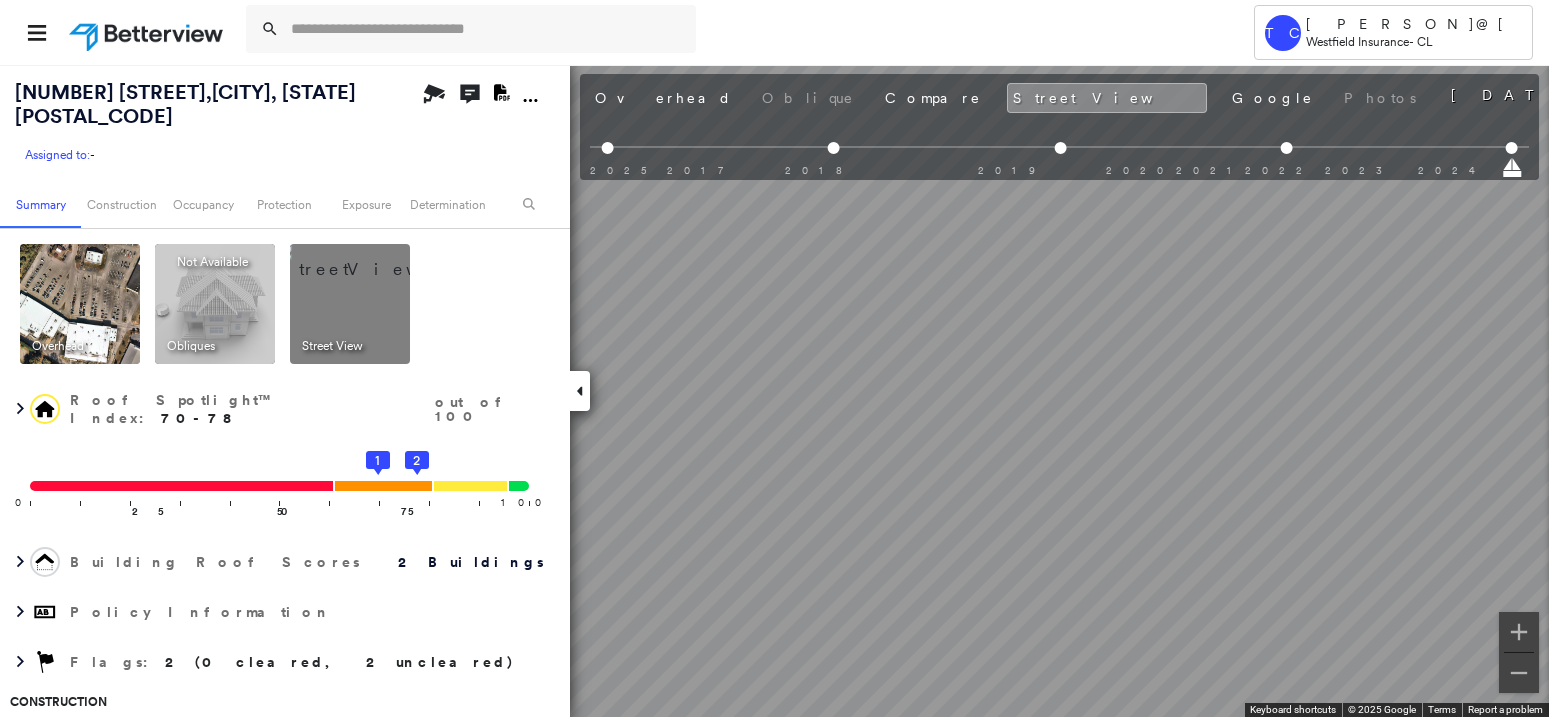 click on "[NUMBER] [STREET] , [CITY], [STATE] [POSTAL_CODE] Assigned to: - Assigned to: - Assigned to: - Open Comments Download PDF Report Summary Construction Occupancy Protection Exposure Determination Overhead Obliques Not Available ; Street View Roof Spotlight™ Index : [NUMBER]-[NUMBER] out of [NUMBER] [NUMBER] [NUMBER] [NUMBER] [NUMBER] [NUMBER] Building Roof Scores [NUMBER] Buildings Policy Information Flags : [NUMBER] ([NUMBER] cleared, [NUMBER] uncleared) Construction Roof Spotlights : Active Ponding, Ponding, Staining, HVAC, Roof Debris and [NUMBER] more Property Features : Car, Junk and Wreckage, Patio Furniture, Yard Debris, Cracked Pavement and [NUMBER] more Roof Size \u0026 Shape : [NUMBER] buildings BuildZoom - Building Permit Data and Analysis Occupancy Place Detail Protection Exposure Fire Path FEMA Risk Index Hail Claim Predictor: Less Risky [NUMBER] out of [NUMBER] Wind Claim Predictor: Least Risky [NUMBER] out of [NUMBER] Flood Regional Hazard: [NUMBER] out of [NUMBER] Hurricane Regional Hazard: [NUMBER] out of [NUMBER] Wildfire Proximity Alerts : Hvac, Chimney Tree Fall Risk: Present Determination Flags : Low Med" at bounding box center (774, 390) 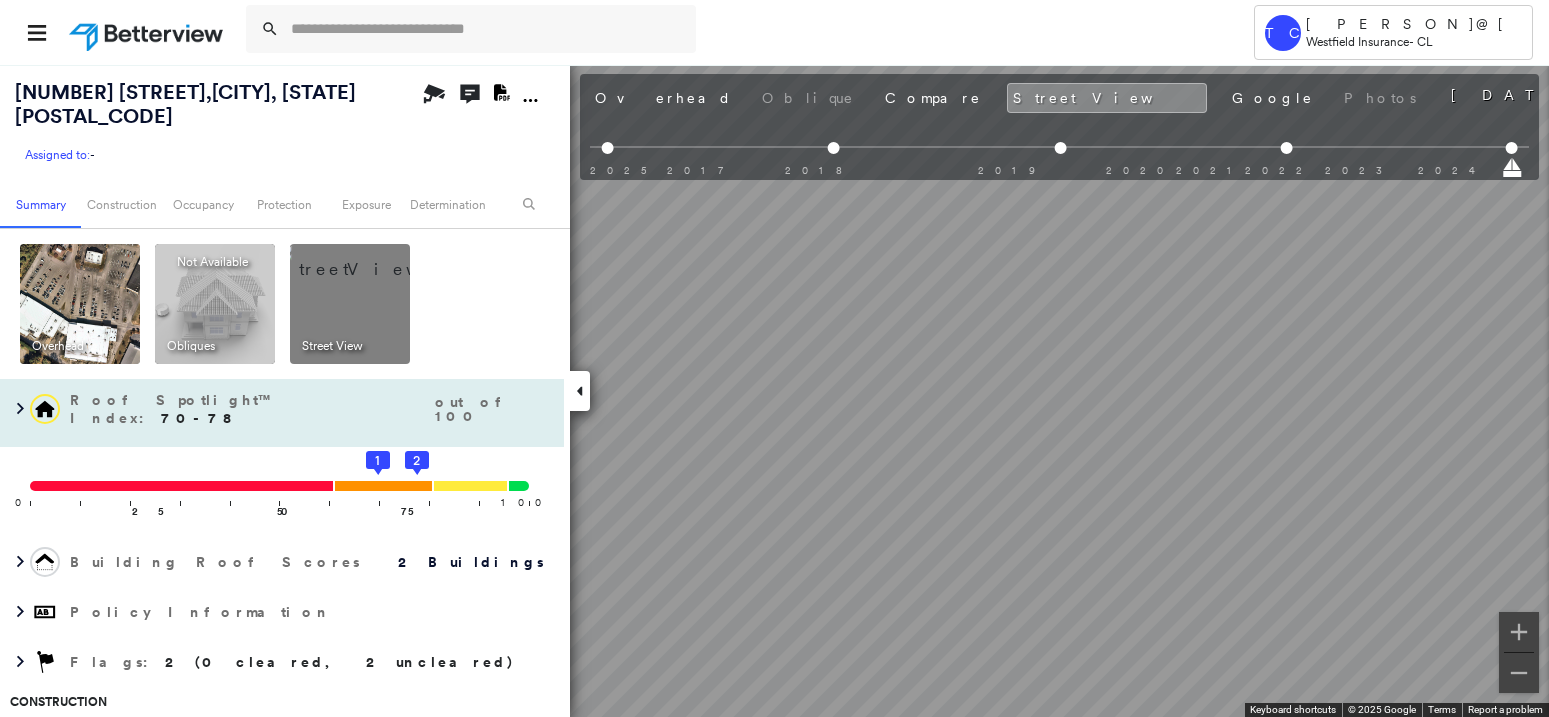 click on "[NUMBER] [STREET] , [CITY], [STATE] [POSTAL_CODE] Assigned to: - Assigned to: - Assigned to: - Open Comments Download PDF Report Summary Construction Occupancy Protection Exposure Determination Overhead Obliques Not Available ; Street View Roof Spotlight™ Index : [NUMBER]-[NUMBER] out of [NUMBER] [NUMBER] [NUMBER] [NUMBER] [NUMBER] [NUMBER] Building Roof Scores [NUMBER] Buildings Policy Information Flags : [NUMBER] ([NUMBER] cleared, [NUMBER] uncleared) Construction Roof Spotlights : Active Ponding, Ponding, Staining, HVAC, Roof Debris and [NUMBER] more Property Features : Car, Junk and Wreckage, Patio Furniture, Yard Debris, Cracked Pavement and [NUMBER] more Roof Size \u0026 Shape : [NUMBER] buildings BuildZoom - Building Permit Data and Analysis Occupancy Place Detail Protection Exposure Fire Path FEMA Risk Index Hail Claim Predictor: Less Risky [NUMBER] out of [NUMBER] Wind Claim Predictor: Least Risky [NUMBER] out of [NUMBER] Flood Regional Hazard: [NUMBER] out of [NUMBER] Hurricane Regional Hazard: [NUMBER] out of [NUMBER] Wildfire Proximity Alerts : Hvac, Chimney Tree Fall Risk: Present Determination Flags : Low Med" at bounding box center (774, 390) 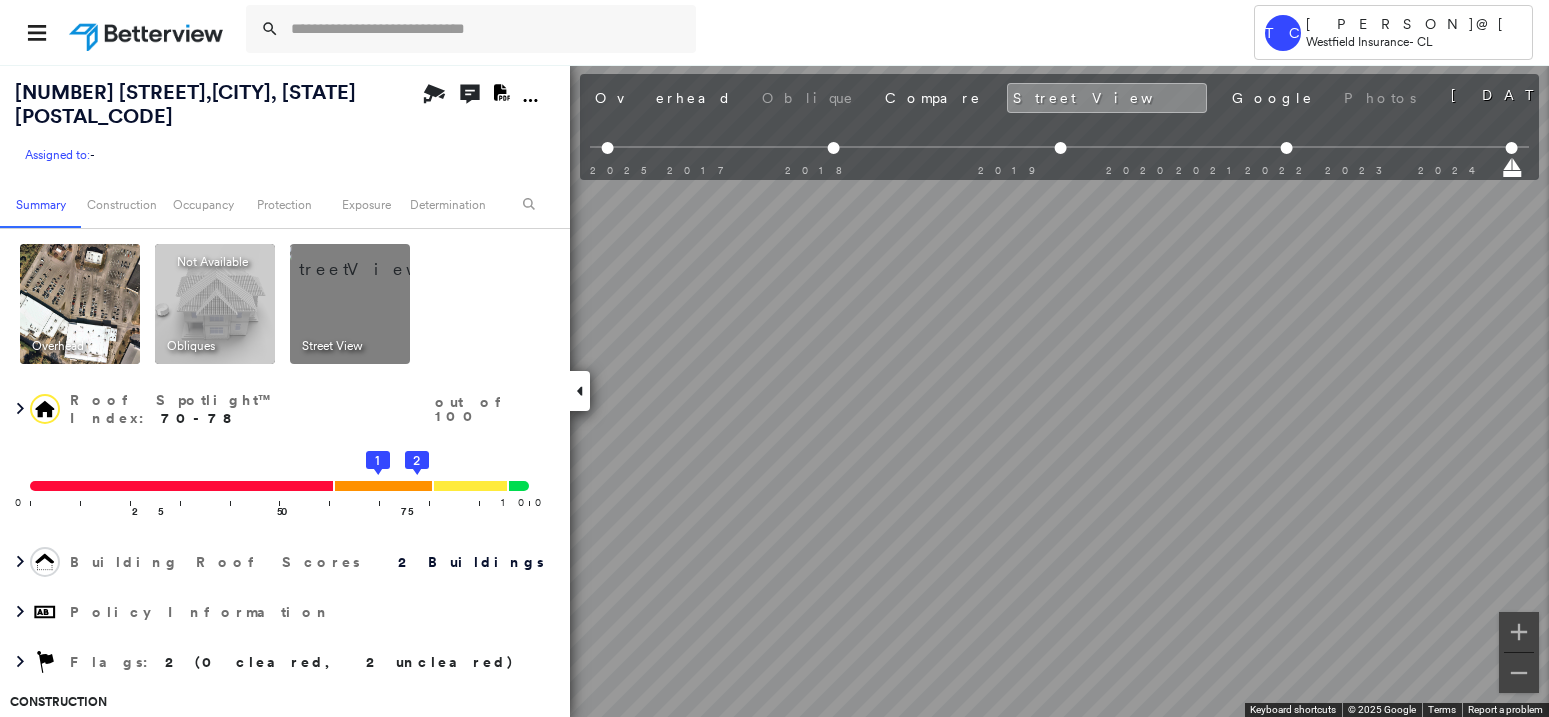 click on "Tower TC [PERSON]@[EMAIL_DOMAIN] [COMPANY_NAME] - CL [NUMBER] [STREET], [CITY], [STATE] [POSTAL_CODE] Assigned to: - Assigned to: - Assigned to: - Open Comments Download PDF Report Summary Construction Occupancy Protection Exposure Determination Overhead Obliques Not Available ; Street View Roof Spotlight™ Index : [NUMBER]-[NUMBER] out of [NUMBER] [NUMBER] [NUMBER] [NUMBER] [NUMBER] [NUMBER] Building Roof Scores [NUMBER] Buildings Policy Information Flags : [NUMBER] ([NUMBER] cleared, [NUMBER] uncleared) Construction Roof Spotlights : Active Ponding, Ponding, Staining, HVAC, Roof Debris and [NUMBER] more Property Features : Car, Junk and Wreckage, Patio Furniture, Yard Debris, Cracked Pavement and [NUMBER] more Roof Size \u0026 Shape : [NUMBER] buildings BuildZoom - Building Permit Data and Analysis Occupancy Place Detail Protection Exposure Fire Path FEMA Risk Index Hail Claim Predictor: Less Risky [NUMBER] out of [NUMBER] Wind Claim Predictor: Least Risky [NUMBER] out of [NUMBER] Flood Regional Hazard: [NUMBER] out of [NUMBER] Hurricane Regional Hazard: [NUMBER] out of [NUMBER] Wildfire Proximity Alerts :" at bounding box center [774, 358] 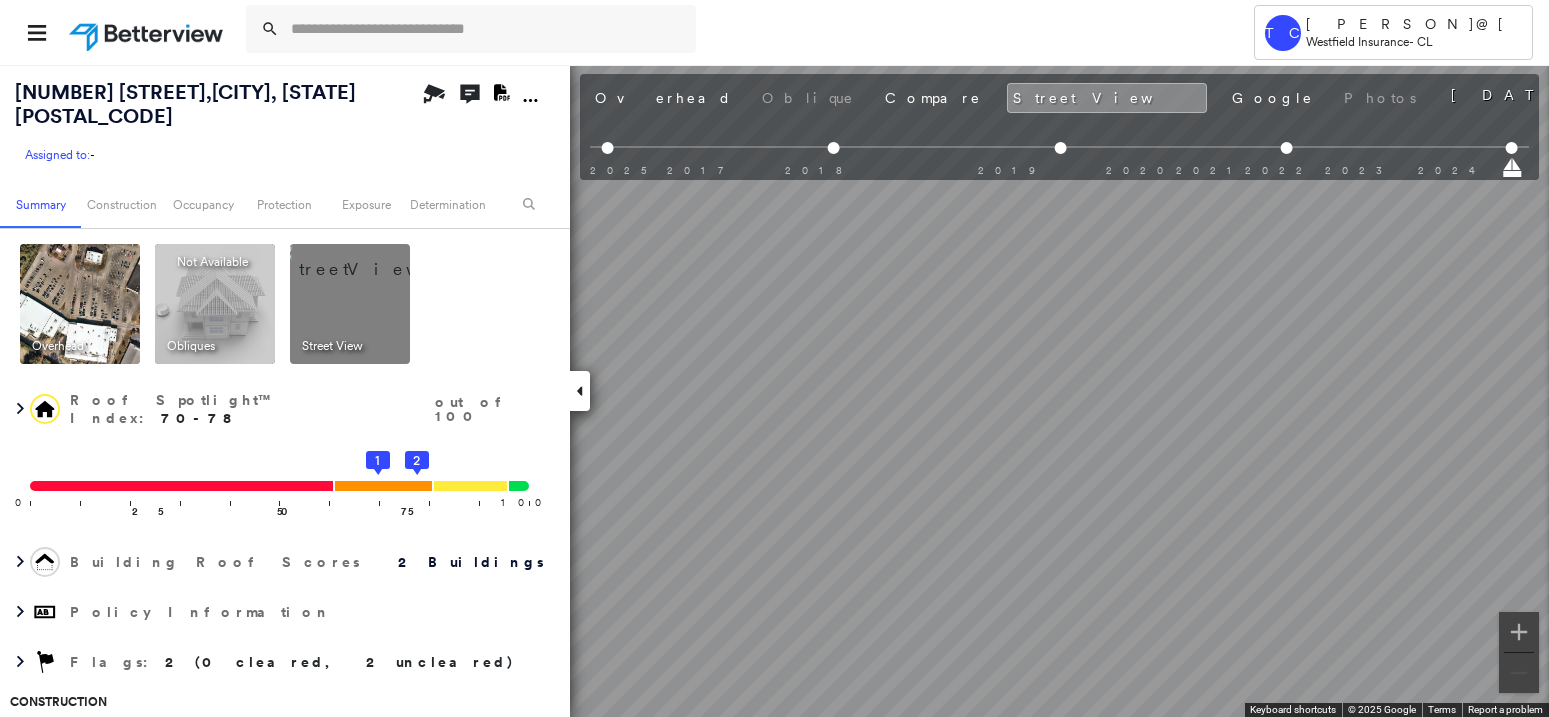 click on "[NUMBER] [STREET] , [CITY], [STATE] [POSTAL_CODE] Assigned to: - Assigned to: - Assigned to: - Open Comments Download PDF Report Summary Construction Occupancy Protection Exposure Determination Overhead Obliques Not Available ; Street View Roof Spotlight™ Index : [NUMBER]-[NUMBER] out of [NUMBER] [NUMBER] [NUMBER] [NUMBER] [NUMBER] [NUMBER] Building Roof Scores [NUMBER] Buildings Policy Information Flags : [NUMBER] ([NUMBER] cleared, [NUMBER] uncleared) Construction Roof Spotlights : Active Ponding, Ponding, Staining, HVAC, Roof Debris and [NUMBER] more Property Features : Car, Junk and Wreckage, Patio Furniture, Yard Debris, Cracked Pavement and [NUMBER] more Roof Size \u0026 Shape : [NUMBER] buildings BuildZoom - Building Permit Data and Analysis Occupancy Place Detail Protection Exposure Fire Path FEMA Risk Index Hail Claim Predictor: Less Risky [NUMBER] out of [NUMBER] Wind Claim Predictor: Least Risky [NUMBER] out of [NUMBER] Flood Regional Hazard: [NUMBER] out of [NUMBER] Hurricane Regional Hazard: [NUMBER] out of [NUMBER] Wildfire Proximity Alerts : Hvac, Chimney Tree Fall Risk: Present Determination Flags : Low Med" at bounding box center [774, 390] 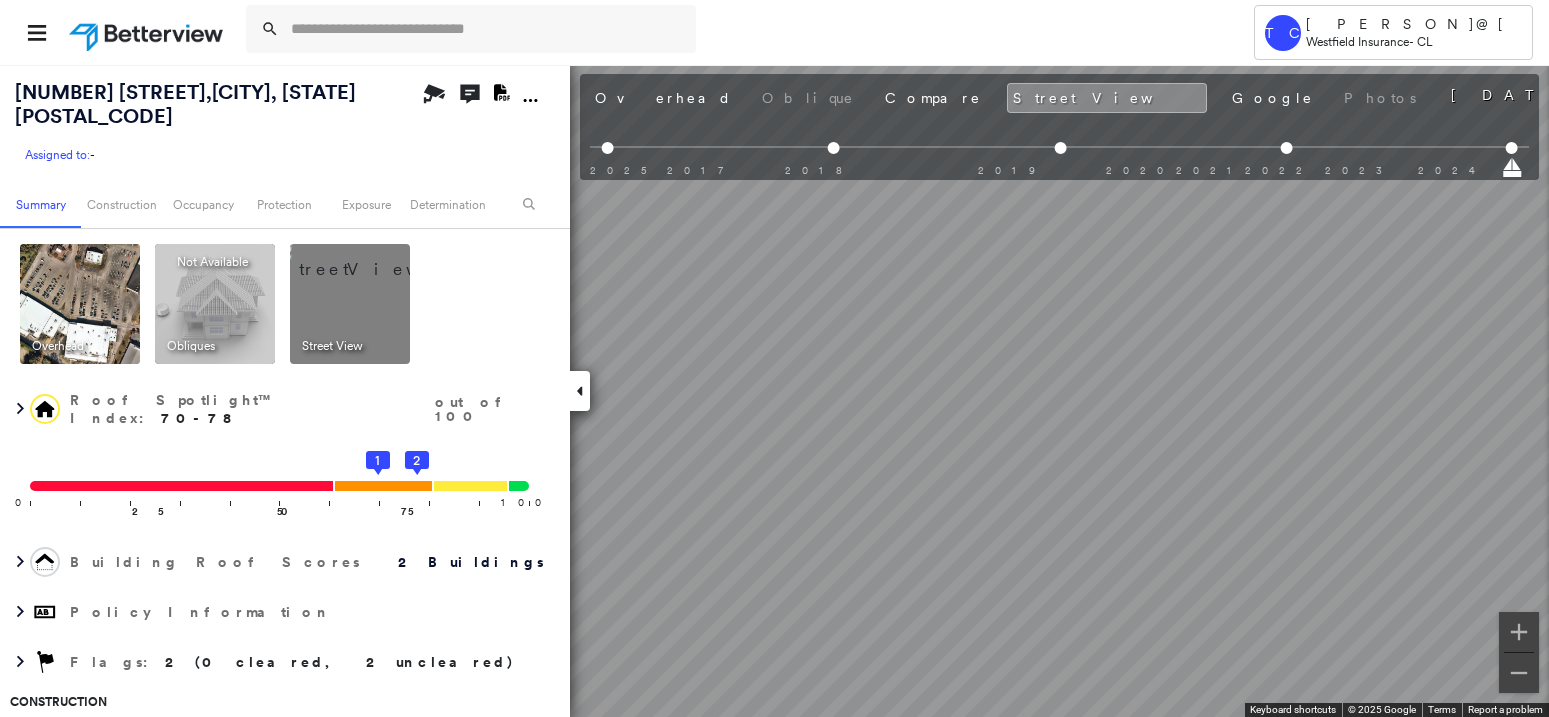 click on "Tower TC [PERSON]@[EMAIL_DOMAIN] [COMPANY_NAME] - CL [NUMBER] [STREET], [CITY], [STATE] [POSTAL_CODE] Assigned to: - Assigned to: - Assigned to: - Open Comments Download PDF Report Summary Construction Occupancy Protection Exposure Determination Overhead Obliques Not Available ; Street View Roof Spotlight™ Index : [NUMBER]-[NUMBER] out of [NUMBER] [NUMBER] [NUMBER] [NUMBER] [NUMBER] [NUMBER] Building Roof Scores [NUMBER] Buildings Policy Information Flags : [NUMBER] ([NUMBER] cleared, [NUMBER] uncleared) Construction Roof Spotlights : Active Ponding, Ponding, Staining, HVAC, Roof Debris and [NUMBER] more Property Features : Car, Junk and Wreckage, Patio Furniture, Yard Debris, Cracked Pavement and [NUMBER] more Roof Size \u0026 Shape : [NUMBER] buildings BuildZoom - Building Permit Data and Analysis Occupancy Place Detail Protection Exposure Fire Path FEMA Risk Index Hail Claim Predictor: Less Risky [NUMBER] out of [NUMBER] Wind Claim Predictor: Least Risky [NUMBER] out of [NUMBER] Flood Regional Hazard: [NUMBER] out of [NUMBER] Hurricane Regional Hazard: [NUMBER] out of [NUMBER] Wildfire Proximity Alerts :" at bounding box center (774, 358) 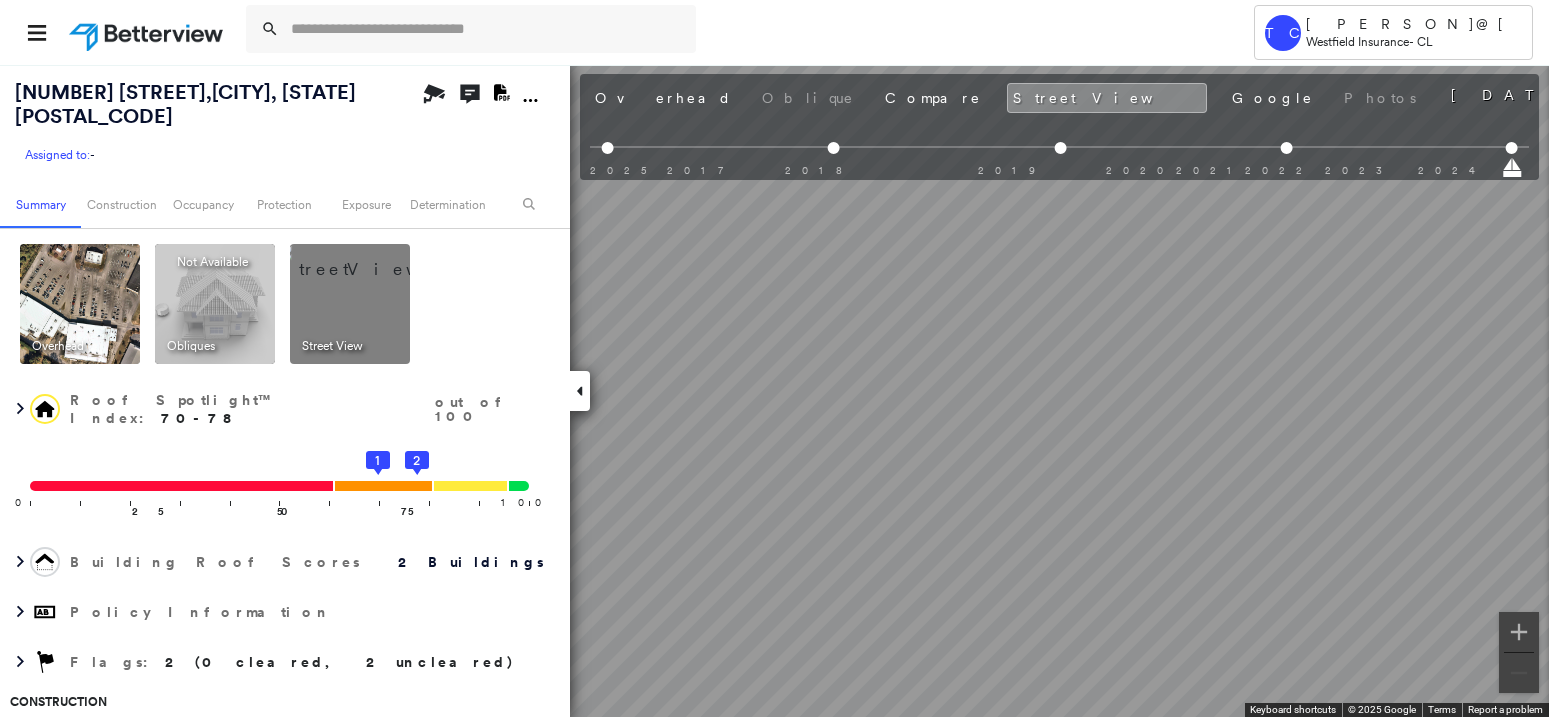 click on "Tower TC [PERSON]@[EMAIL_DOMAIN] [COMPANY_NAME] - CL [NUMBER] [STREET], [CITY], [STATE] [POSTAL_CODE] Assigned to: - Assigned to: - Assigned to: - Open Comments Download PDF Report Summary Construction Occupancy Protection Exposure Determination Overhead Obliques Not Available ; Street View Roof Spotlight™ Index : [NUMBER]-[NUMBER] out of [NUMBER] [NUMBER] [NUMBER] [NUMBER] [NUMBER] [NUMBER] Building Roof Scores [NUMBER] Buildings Policy Information Flags : [NUMBER] ([NUMBER] cleared, [NUMBER] uncleared) Construction Roof Spotlights : Active Ponding, Ponding, Staining, HVAC, Roof Debris and [NUMBER] more Property Features : Car, Junk and Wreckage, Patio Furniture, Yard Debris, Cracked Pavement and [NUMBER] more Roof Size \u0026 Shape : [NUMBER] buildings BuildZoom - Building Permit Data and Analysis Occupancy Place Detail Protection Exposure Fire Path FEMA Risk Index Hail Claim Predictor: Less Risky [NUMBER] out of [NUMBER] Wind Claim Predictor: Least Risky [NUMBER] out of [NUMBER] Flood Regional Hazard: [NUMBER] out of [NUMBER] Hurricane Regional Hazard: [NUMBER] out of [NUMBER] Wildfire Proximity Alerts :" at bounding box center [774, 358] 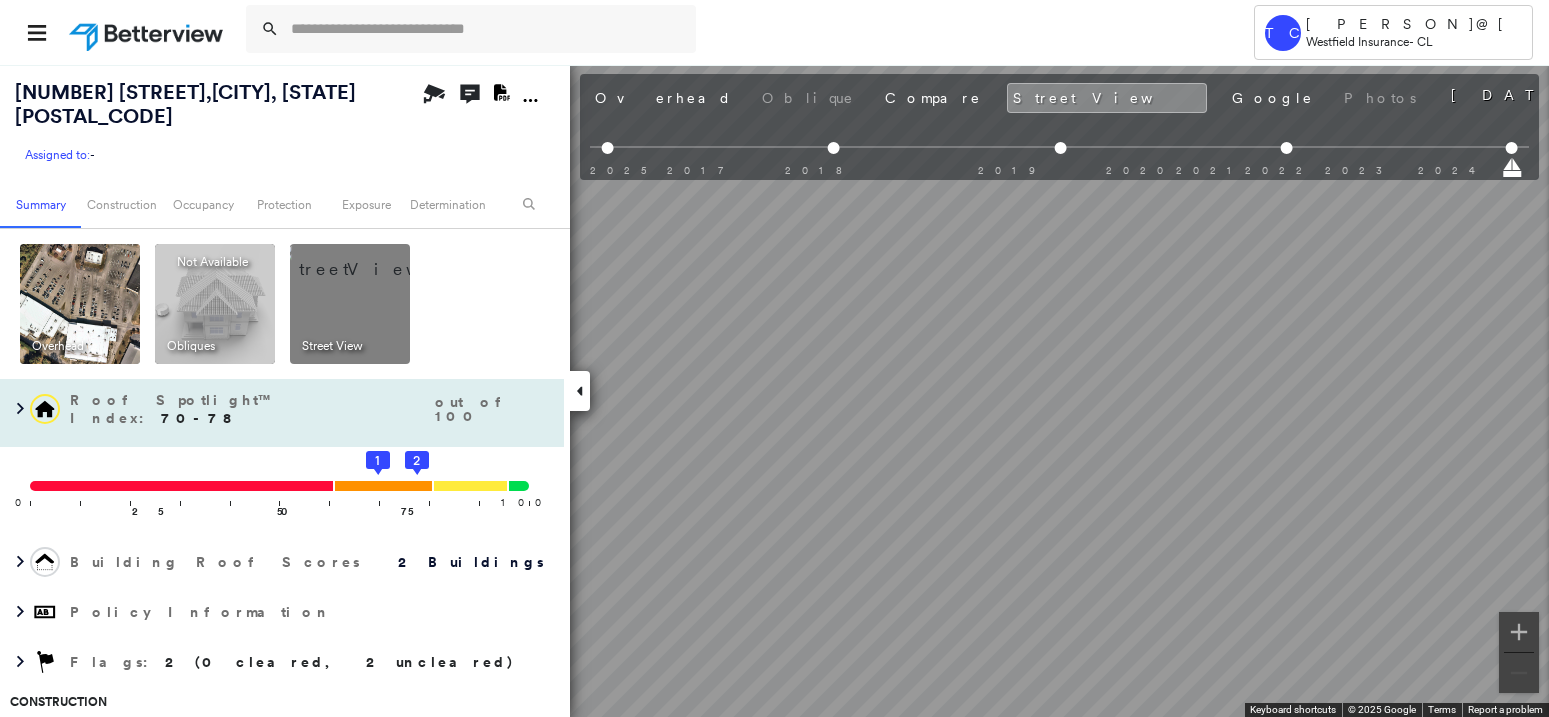 click on "[NUMBER] [STREET] , [CITY], [STATE] [POSTAL_CODE] Assigned to: - Assigned to: - Assigned to: - Open Comments Download PDF Report Summary Construction Occupancy Protection Exposure Determination Overhead Obliques Not Available ; Street View Roof Spotlight™ Index : [NUMBER]-[NUMBER] out of [NUMBER] [NUMBER] [NUMBER] [NUMBER] [NUMBER] [NUMBER] Building Roof Scores [NUMBER] Buildings Policy Information Flags : [NUMBER] ([NUMBER] cleared, [NUMBER] uncleared) Construction Roof Spotlights : Active Ponding, Ponding, Staining, HVAC, Roof Debris and [NUMBER] more Property Features : Car, Junk and Wreckage, Patio Furniture, Yard Debris, Cracked Pavement and [NUMBER] more Roof Size \u0026 Shape : [NUMBER] buildings BuildZoom - Building Permit Data and Analysis Occupancy Place Detail Protection Exposure Fire Path FEMA Risk Index Hail Claim Predictor: Less Risky [NUMBER] out of [NUMBER] Wind Claim Predictor: Least Risky [NUMBER] out of [NUMBER] Flood Regional Hazard: [NUMBER] out of [NUMBER] Hurricane Regional Hazard: [NUMBER] out of [NUMBER] Wildfire Proximity Alerts : Hvac, Chimney Tree Fall Risk: Present Determination Flags : Low Med" at bounding box center (774, 390) 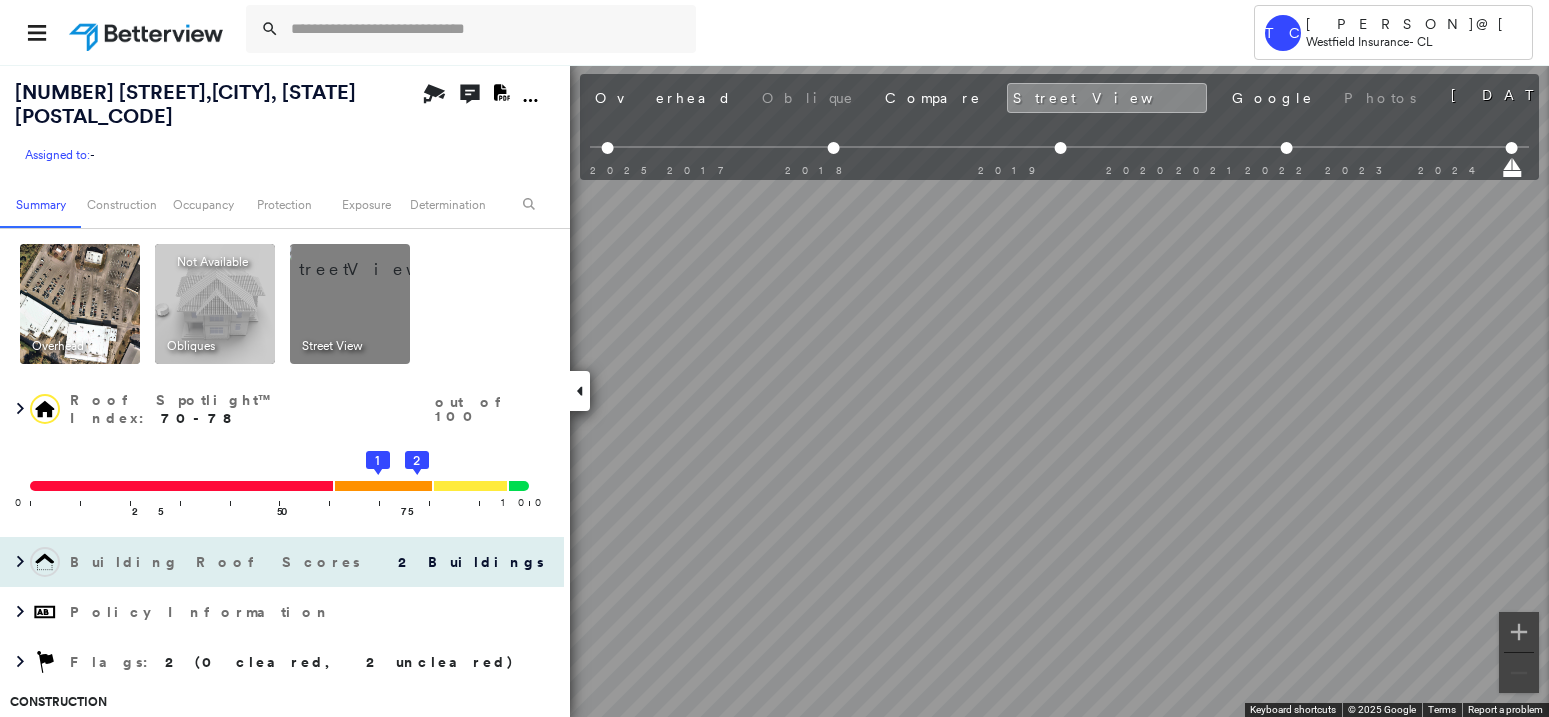 click on "[NUMBER] [STREET] , [CITY], [STATE] [POSTAL_CODE] Assigned to: - Assigned to: - Assigned to: - Open Comments Download PDF Report Summary Construction Occupancy Protection Exposure Determination Overhead Obliques Not Available ; Street View Roof Spotlight™ Index : [NUMBER]-[NUMBER] out of [NUMBER] [NUMBER] [NUMBER] [NUMBER] [NUMBER] [NUMBER] Building Roof Scores [NUMBER] Buildings Policy Information Flags : [NUMBER] ([NUMBER] cleared, [NUMBER] uncleared) Construction Roof Spotlights : Active Ponding, Ponding, Staining, HVAC, Roof Debris and [NUMBER] more Property Features : Car, Junk and Wreckage, Patio Furniture, Yard Debris, Cracked Pavement and [NUMBER] more Roof Size \u0026 Shape : [NUMBER] buildings BuildZoom - Building Permit Data and Analysis Occupancy Place Detail Protection Exposure Fire Path FEMA Risk Index Hail Claim Predictor: Less Risky [NUMBER] out of [NUMBER] Wind Claim Predictor: Least Risky [NUMBER] out of [NUMBER] Flood Regional Hazard: [NUMBER] out of [NUMBER] Hurricane Regional Hazard: [NUMBER] out of [NUMBER] Wildfire Proximity Alerts : Hvac, Chimney Tree Fall Risk: Present Determination Flags : Low Med" at bounding box center (774, 390) 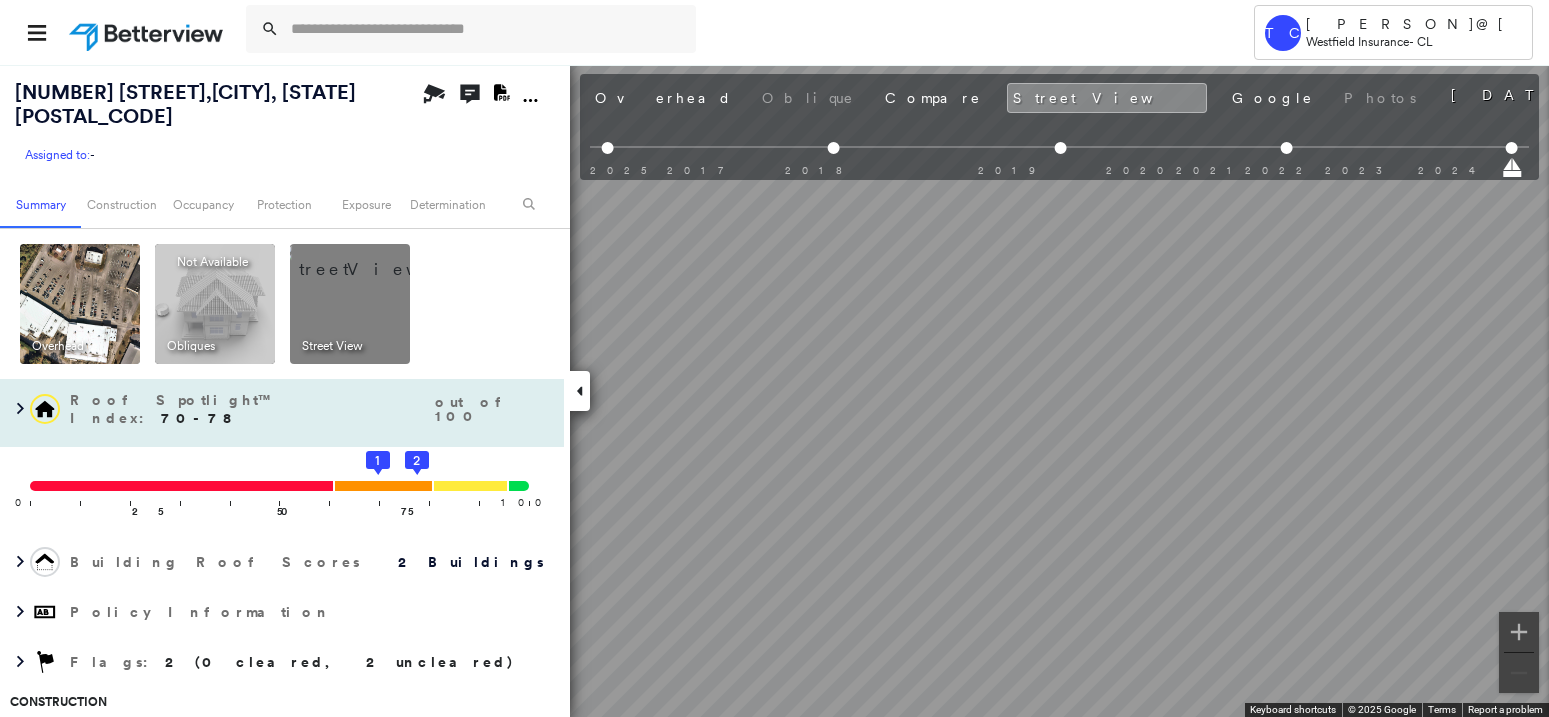 click on "[NUMBER] [STREET] , [CITY], [STATE] [POSTAL_CODE] Assigned to: - Assigned to: - Assigned to: - Open Comments Download PDF Report Summary Construction Occupancy Protection Exposure Determination Overhead Obliques Not Available ; Street View Roof Spotlight™ Index : [NUMBER]-[NUMBER] out of [NUMBER] [NUMBER] [NUMBER] [NUMBER] [NUMBER] [NUMBER] Building Roof Scores [NUMBER] Buildings Policy Information Flags : [NUMBER] ([NUMBER] cleared, [NUMBER] uncleared) Construction Roof Spotlights : Active Ponding, Ponding, Staining, HVAC, Roof Debris and [NUMBER] more Property Features : Car, Junk and Wreckage, Patio Furniture, Yard Debris, Cracked Pavement and [NUMBER] more Roof Size \u0026 Shape : [NUMBER] buildings BuildZoom - Building Permit Data and Analysis Occupancy Place Detail Protection Exposure Fire Path FEMA Risk Index Hail Claim Predictor: Less Risky [NUMBER] out of [NUMBER] Wind Claim Predictor: Least Risky [NUMBER] out of [NUMBER] Flood Regional Hazard: [NUMBER] out of [NUMBER] Hurricane Regional Hazard: [NUMBER] out of [NUMBER] Wildfire Proximity Alerts : Hvac, Chimney Tree Fall Risk: Present Determination Flags : Low Med" at bounding box center (774, 390) 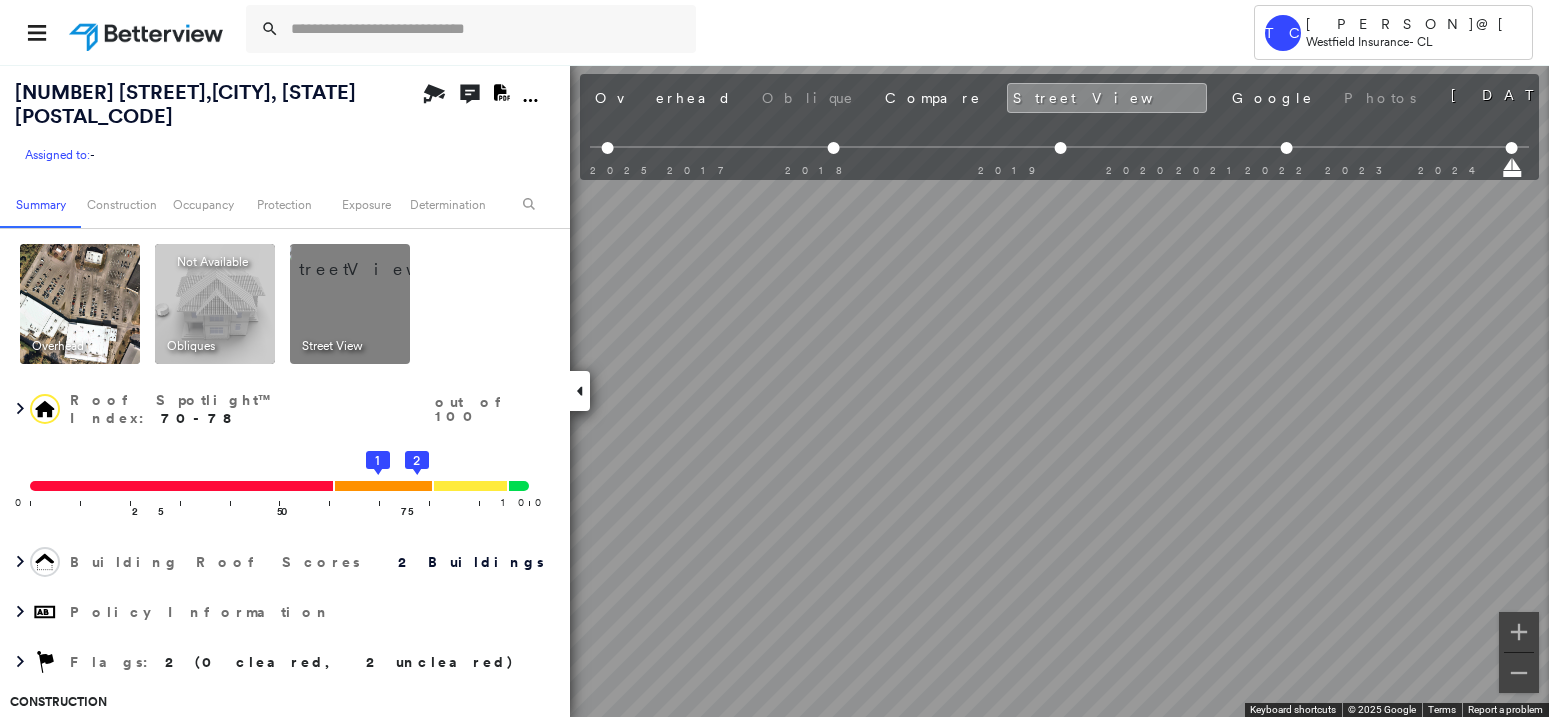 click on "Tower TC [PERSON]@[EMAIL_DOMAIN] [COMPANY_NAME] - CL [NUMBER] [STREET], [CITY], [STATE] [POSTAL_CODE] Assigned to: - Assigned to: - Assigned to: - Open Comments Download PDF Report Summary Construction Occupancy Protection Exposure Determination Overhead Obliques Not Available ; Street View Roof Spotlight™ Index : [NUMBER]-[NUMBER] out of [NUMBER] [NUMBER] [NUMBER] [NUMBER] [NUMBER] [NUMBER] Building Roof Scores [NUMBER] Buildings Policy Information Flags : [NUMBER] ([NUMBER] cleared, [NUMBER] uncleared) Construction Roof Spotlights : Active Ponding, Ponding, Staining, HVAC, Roof Debris and [NUMBER] more Property Features : Car, Junk and Wreckage, Patio Furniture, Yard Debris, Cracked Pavement and [NUMBER] more Roof Size \u0026 Shape : [NUMBER] buildings BuildZoom - Building Permit Data and Analysis Occupancy Place Detail Protection Exposure Fire Path FEMA Risk Index Hail Claim Predictor: Less Risky [NUMBER] out of [NUMBER] Wind Claim Predictor: Least Risky [NUMBER] out of [NUMBER] Flood Regional Hazard: [NUMBER] out of [NUMBER] Hurricane Regional Hazard: [NUMBER] out of [NUMBER] Wildfire Proximity Alerts :" at bounding box center (774, 358) 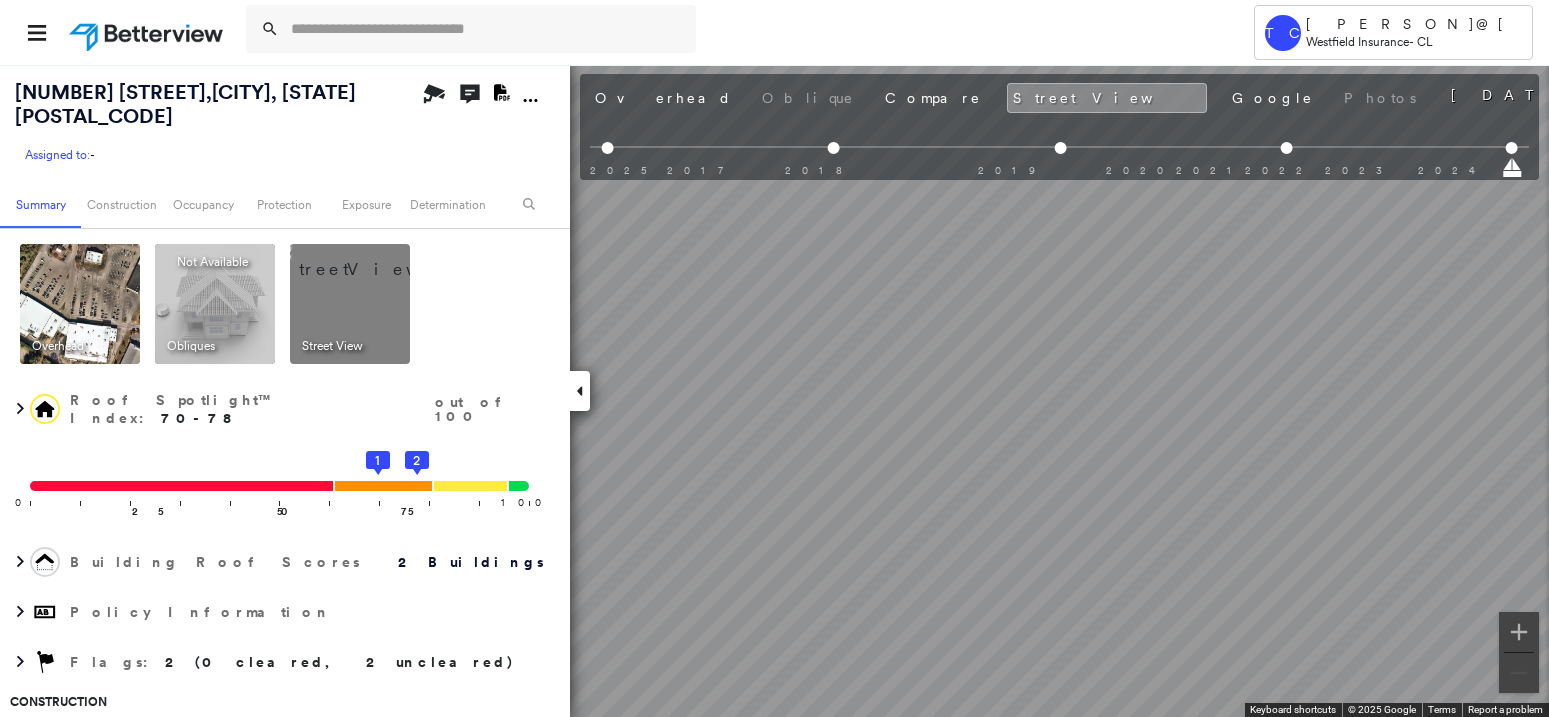 scroll, scrollTop: 459, scrollLeft: 0, axis: vertical 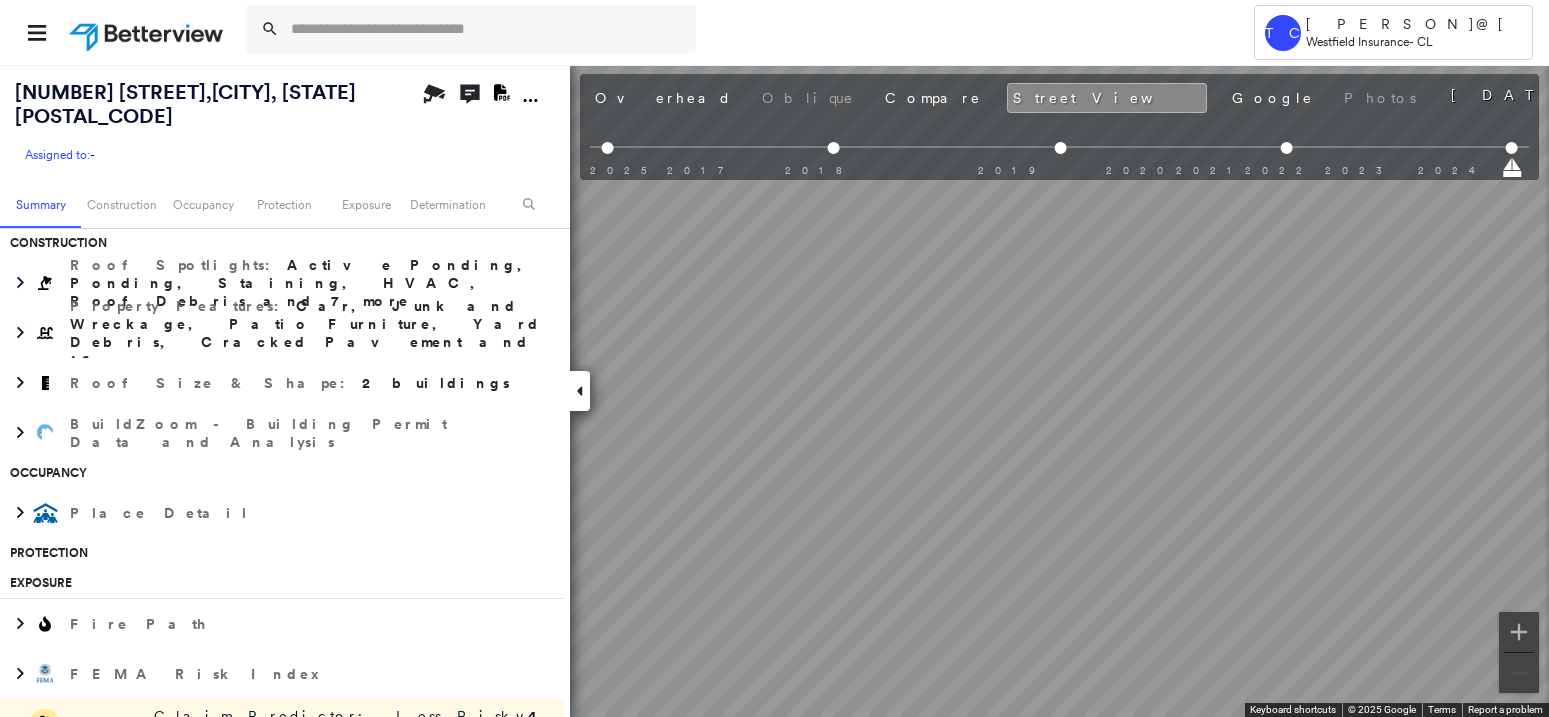 click on "[NUMBER] [STREET] , [CITY], [STATE] [POSTAL_CODE] Assigned to: - Assigned to: - Assigned to: - Open Comments Download PDF Report Summary Construction Occupancy Protection Exposure Determination Overhead Obliques Not Available ; Street View Roof Spotlight™ Index : [NUMBER]-[NUMBER] out of [NUMBER] [NUMBER] [NUMBER] [NUMBER] [NUMBER] [NUMBER] Building Roof Scores [NUMBER] Buildings Policy Information Flags : [NUMBER] ([NUMBER] cleared, [NUMBER] uncleared) Construction Roof Spotlights : Active Ponding, Ponding, Staining, HVAC, Roof Debris and [NUMBER] more Property Features : Car, Junk and Wreckage, Patio Furniture, Yard Debris, Cracked Pavement and [NUMBER] more Roof Size \u0026 Shape : [NUMBER] buildings BuildZoom - Building Permit Data and Analysis Occupancy Place Detail Protection Exposure Fire Path FEMA Risk Index Hail Claim Predictor: Less Risky [NUMBER] out of [NUMBER] Wind Claim Predictor: Least Risky [NUMBER] out of [NUMBER] Flood Regional Hazard: [NUMBER] out of [NUMBER] Hurricane Regional Hazard: [NUMBER] out of [NUMBER] Wildfire Proximity Alerts : Hvac, Chimney Tree Fall Risk: Present Determination Flags : Low Med" at bounding box center [774, 390] 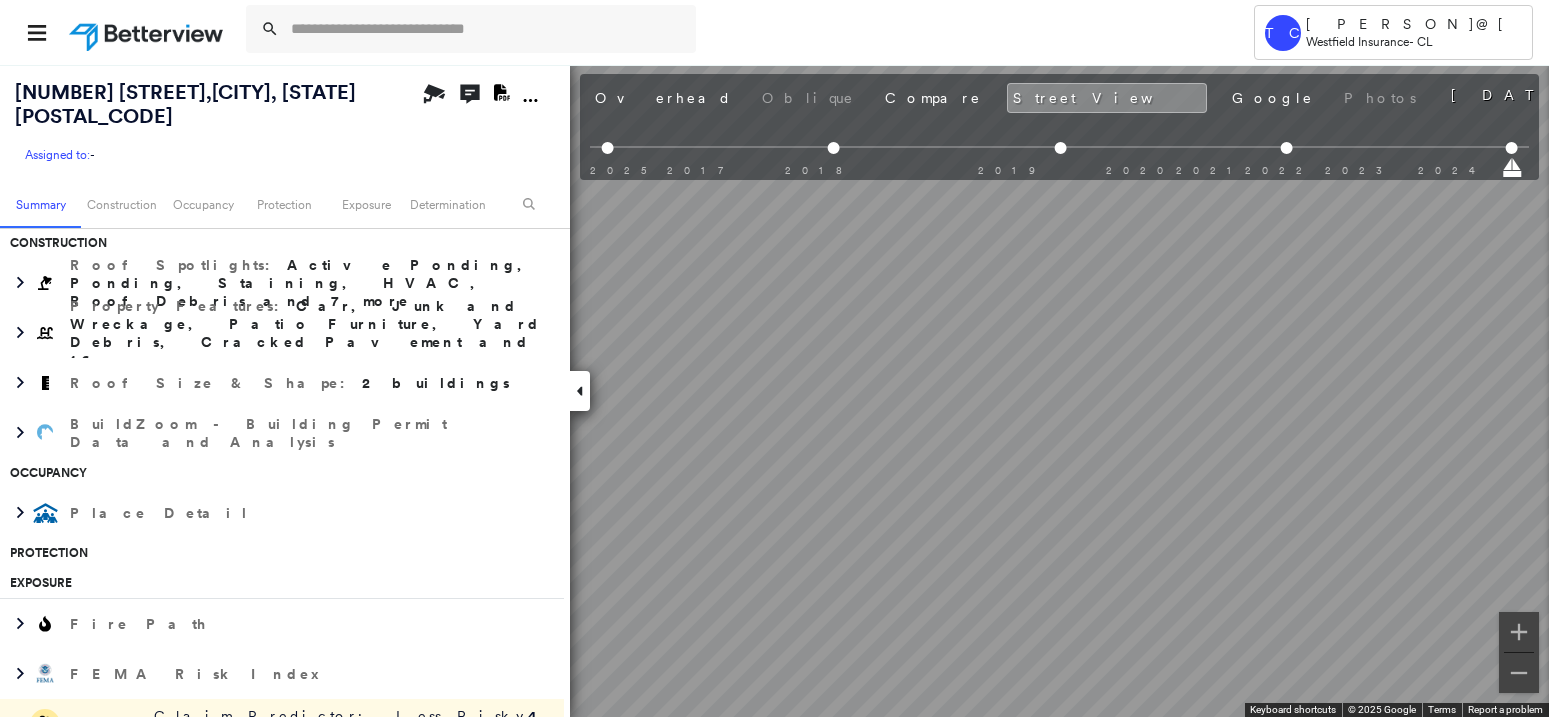 click on "Tower TC [PERSON]@[EMAIL_DOMAIN] [COMPANY_NAME] - CL [NUMBER] [STREET], [CITY], [STATE] [POSTAL_CODE] Assigned to: - Assigned to: - Assigned to: - Open Comments Download PDF Report Summary Construction Occupancy Protection Exposure Determination Overhead Obliques Not Available ; Street View Roof Spotlight™ Index : [NUMBER]-[NUMBER] out of [NUMBER] [NUMBER] [NUMBER] [NUMBER] [NUMBER] [NUMBER] Building Roof Scores [NUMBER] Buildings Policy Information Flags : [NUMBER] ([NUMBER] cleared, [NUMBER] uncleared) Construction Roof Spotlights : Active Ponding, Ponding, Staining, HVAC, Roof Debris and [NUMBER] more Property Features : Car, Junk and Wreckage, Patio Furniture, Yard Debris, Cracked Pavement and [NUMBER] more Roof Size \u0026 Shape : [NUMBER] buildings BuildZoom - Building Permit Data and Analysis Occupancy Place Detail Protection Exposure Fire Path FEMA Risk Index Hail Claim Predictor: Less Risky [NUMBER] out of [NUMBER] Wind Claim Predictor: Least Risky [NUMBER] out of [NUMBER] Flood Regional Hazard: [NUMBER] out of [NUMBER] Hurricane Regional Hazard: [NUMBER] out of [NUMBER] Wildfire Proximity Alerts :" at bounding box center (774, 358) 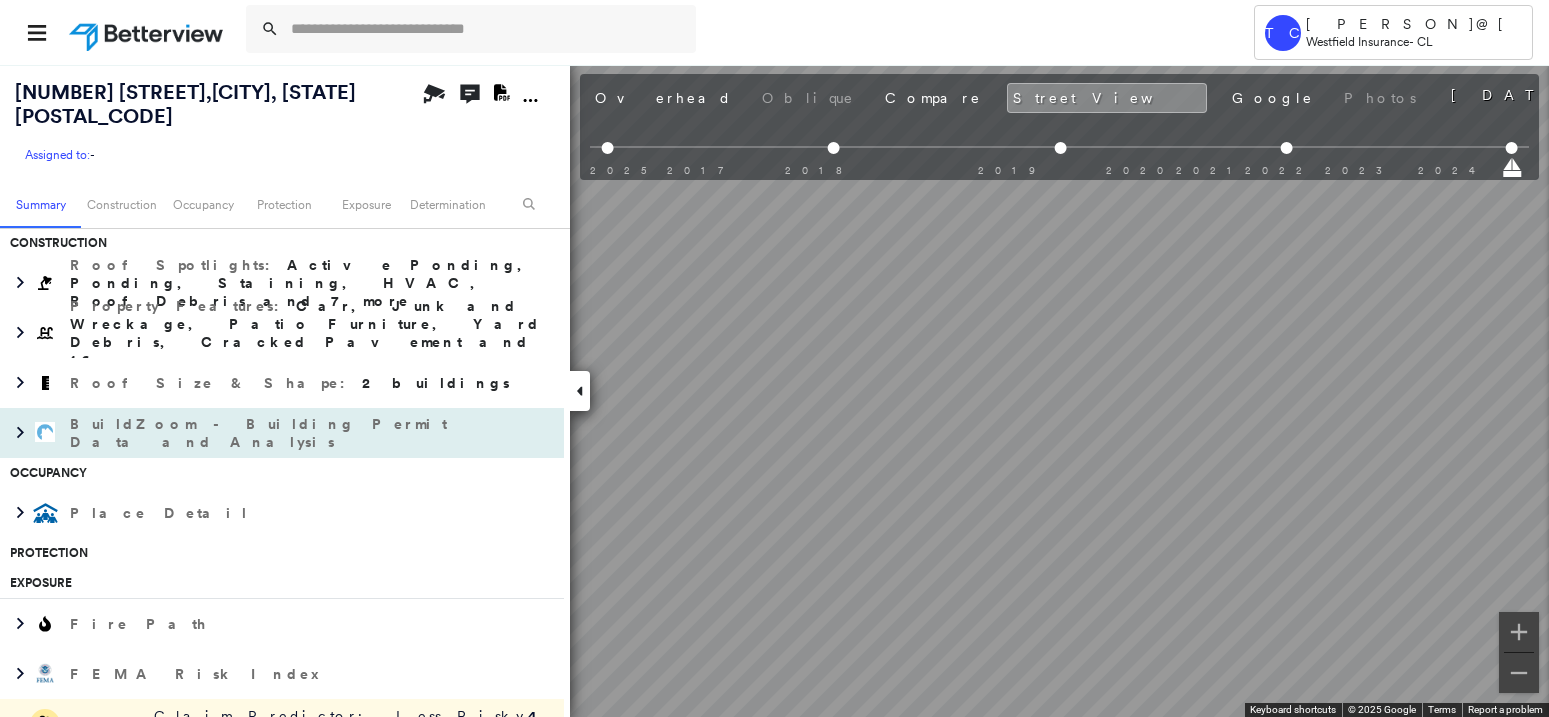 click on "[NUMBER] [STREET] , [CITY], [STATE] [POSTAL_CODE] Assigned to: - Assigned to: - Assigned to: - Open Comments Download PDF Report Summary Construction Occupancy Protection Exposure Determination Overhead Obliques Not Available ; Street View Roof Spotlight™ Index : [NUMBER]-[NUMBER] out of [NUMBER] [NUMBER] [NUMBER] [NUMBER] [NUMBER] [NUMBER] Building Roof Scores [NUMBER] Buildings Policy Information Flags : [NUMBER] ([NUMBER] cleared, [NUMBER] uncleared) Construction Roof Spotlights : Active Ponding, Ponding, Staining, HVAC, Roof Debris and [NUMBER] more Property Features : Car, Junk and Wreckage, Patio Furniture, Yard Debris, Cracked Pavement and [NUMBER] more Roof Size \u0026 Shape : [NUMBER] buildings BuildZoom - Building Permit Data and Analysis Occupancy Place Detail Protection Exposure Fire Path FEMA Risk Index Hail Claim Predictor: Less Risky [NUMBER] out of [NUMBER] Wind Claim Predictor: Least Risky [NUMBER] out of [NUMBER] Flood Regional Hazard: [NUMBER] out of [NUMBER] Hurricane Regional Hazard: [NUMBER] out of [NUMBER] Wildfire Proximity Alerts : Hvac, Chimney Tree Fall Risk: Present Determination Flags : Low Med" at bounding box center [774, 390] 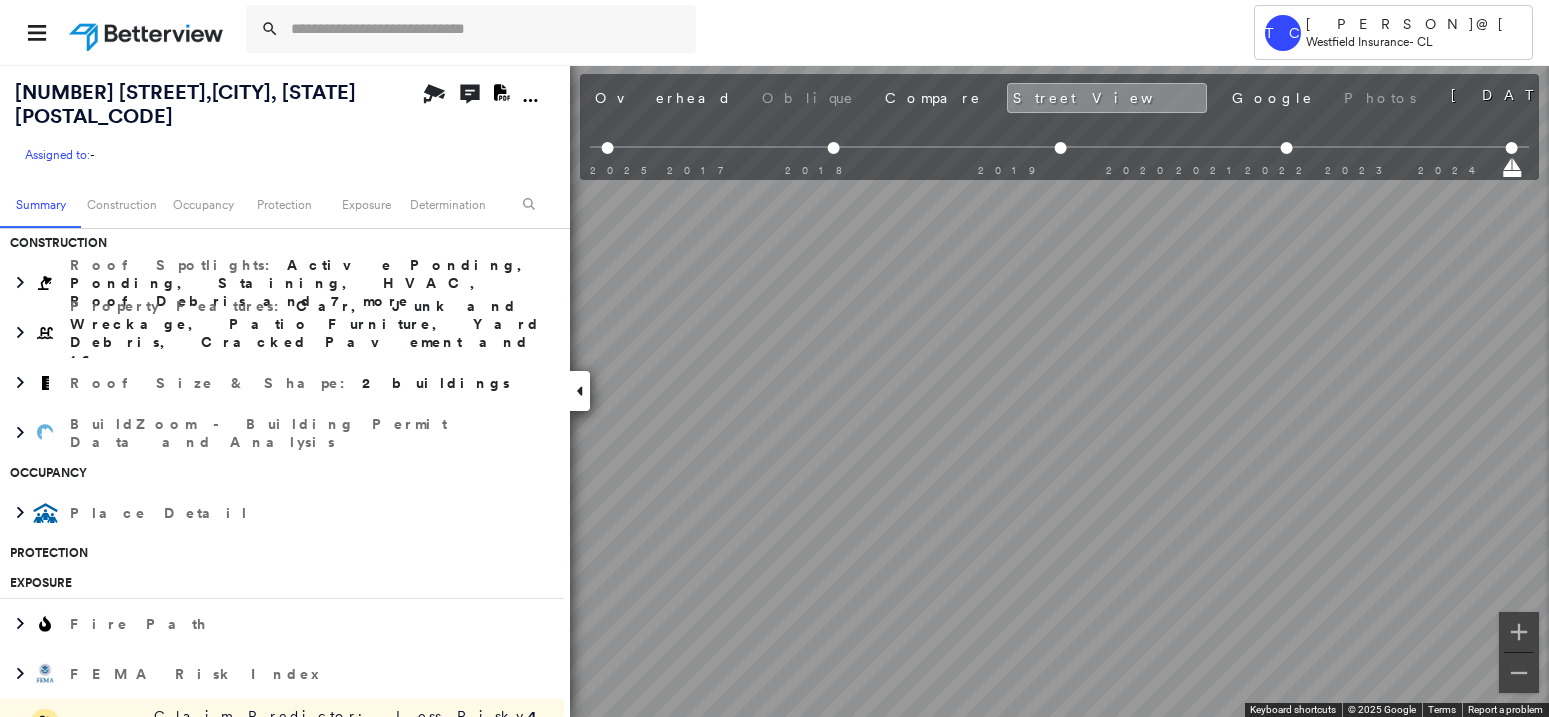 click on "[NUMBER] [STREET] , [CITY], [STATE] [POSTAL_CODE] Assigned to: - Assigned to: - Assigned to: - Open Comments Download PDF Report Summary Construction Occupancy Protection Exposure Determination Overhead Obliques Not Available ; Street View Roof Spotlight™ Index : [NUMBER]-[NUMBER] out of [NUMBER] [NUMBER] [NUMBER] [NUMBER] [NUMBER] [NUMBER] Building Roof Scores [NUMBER] Buildings Policy Information Flags : [NUMBER] ([NUMBER] cleared, [NUMBER] uncleared) Construction Roof Spotlights : Active Ponding, Ponding, Staining, HVAC, Roof Debris and [NUMBER] more Property Features : Car, Junk and Wreckage, Patio Furniture, Yard Debris, Cracked Pavement and [NUMBER] more Roof Size \u0026 Shape : [NUMBER] buildings BuildZoom - Building Permit Data and Analysis Occupancy Place Detail Protection Exposure Fire Path FEMA Risk Index Hail Claim Predictor: Less Risky [NUMBER] out of [NUMBER] Wind Claim Predictor: Least Risky [NUMBER] out of [NUMBER] Flood Regional Hazard: [NUMBER] out of [NUMBER] Hurricane Regional Hazard: [NUMBER] out of [NUMBER] Wildfire Proximity Alerts : Hvac, Chimney Tree Fall Risk: Present Determination Flags : Low Med" at bounding box center (774, 390) 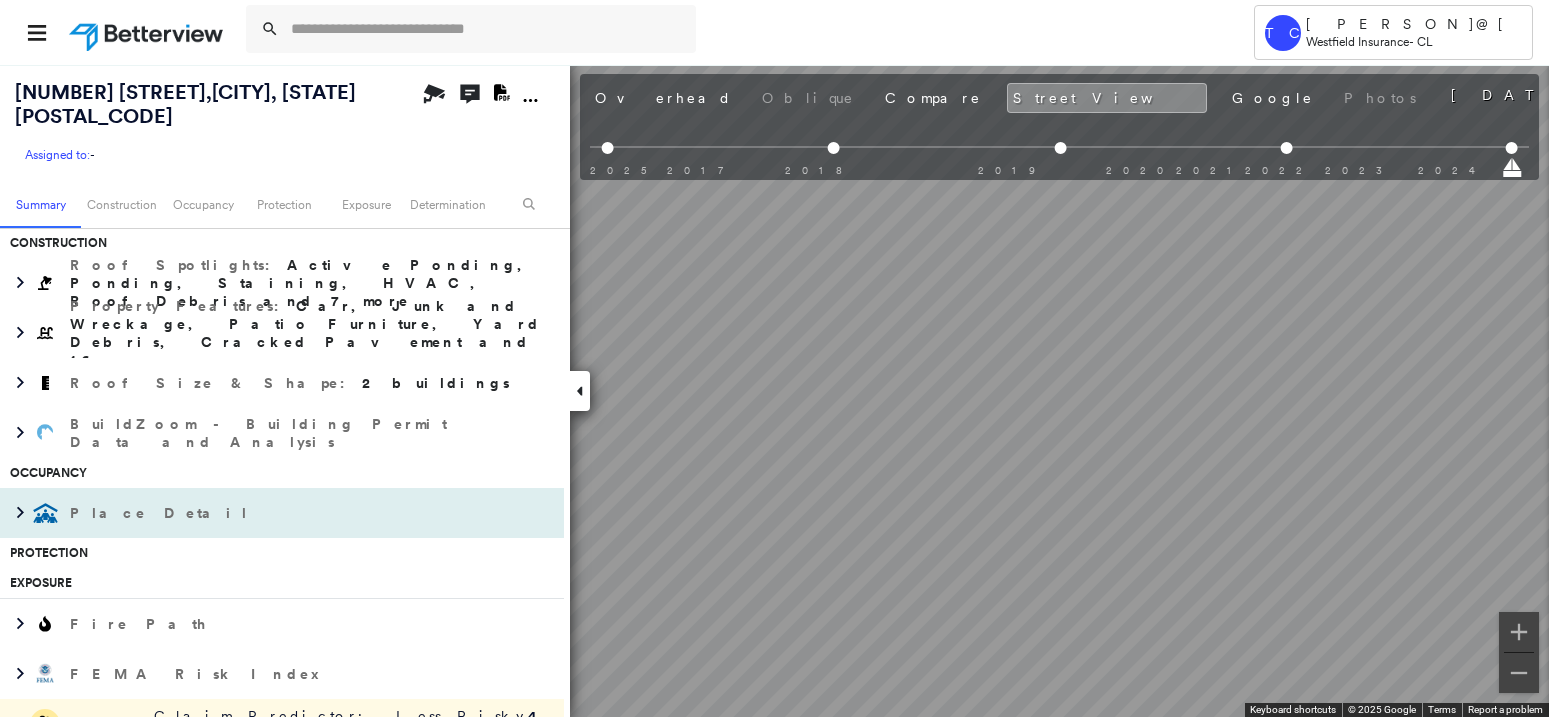 click on "[NUMBER] [STREET] , [CITY], [STATE] [POSTAL_CODE] Assigned to: - Assigned to: - Assigned to: - Open Comments Download PDF Report Summary Construction Occupancy Protection Exposure Determination Overhead Obliques Not Available ; Street View Roof Spotlight™ Index : [NUMBER]-[NUMBER] out of [NUMBER] [NUMBER] [NUMBER] [NUMBER] [NUMBER] [NUMBER] Building Roof Scores [NUMBER] Buildings Policy Information Flags : [NUMBER] ([NUMBER] cleared, [NUMBER] uncleared) Construction Roof Spotlights : Active Ponding, Ponding, Staining, HVAC, Roof Debris and [NUMBER] more Property Features : Car, Junk and Wreckage, Patio Furniture, Yard Debris, Cracked Pavement and [NUMBER] more Roof Size \u0026 Shape : [NUMBER] buildings BuildZoom - Building Permit Data and Analysis Occupancy Place Detail Protection Exposure Fire Path FEMA Risk Index Hail Claim Predictor: Less Risky [NUMBER] out of [NUMBER] Wind Claim Predictor: Least Risky [NUMBER] out of [NUMBER] Flood Regional Hazard: [NUMBER] out of [NUMBER] Hurricane Regional Hazard: [NUMBER] out of [NUMBER] Wildfire Proximity Alerts : Hvac, Chimney Tree Fall Risk: Present Determination Flags : Low Med" at bounding box center (774, 390) 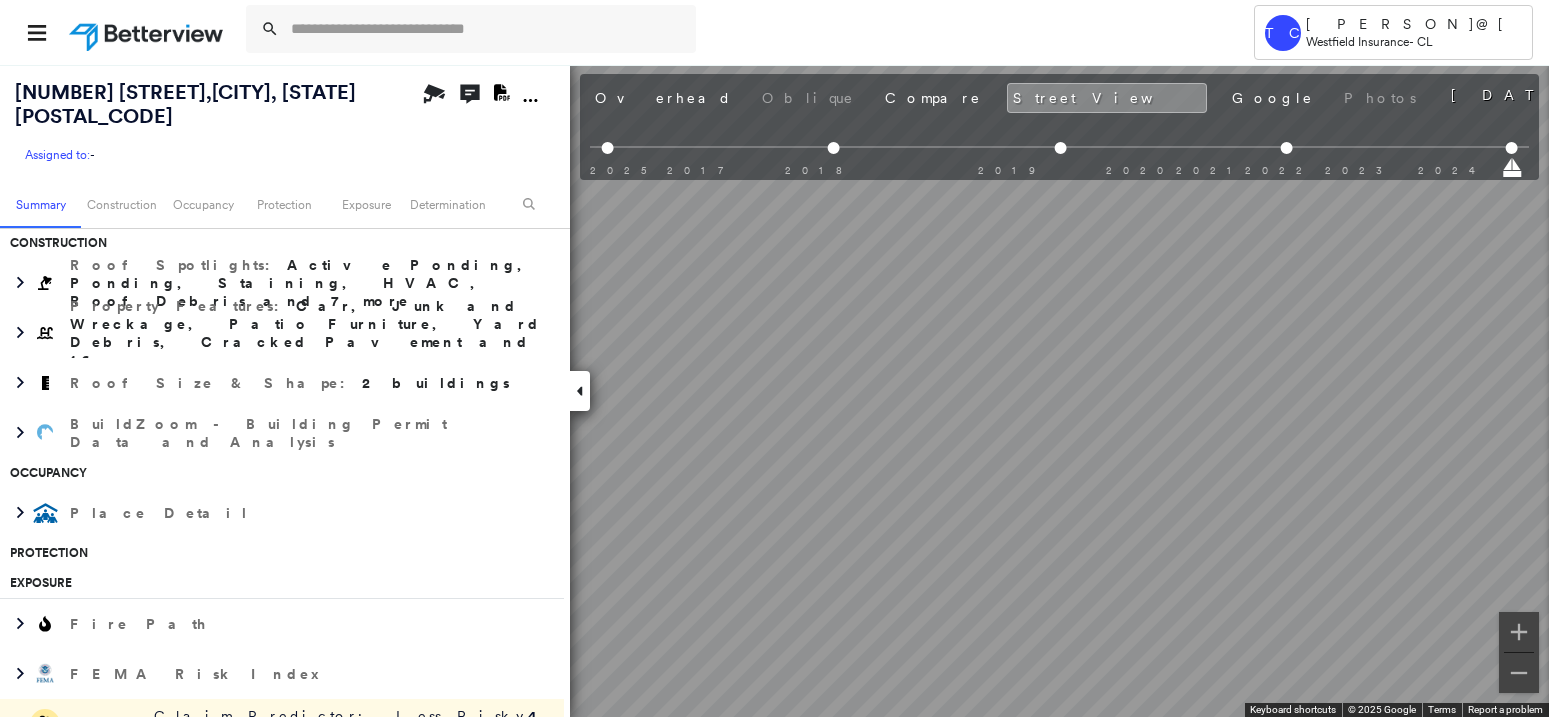 click on "Tower TC [PERSON]@[EMAIL_DOMAIN] [COMPANY_NAME] - CL [NUMBER] [STREET], [CITY], [STATE] [POSTAL_CODE] Assigned to: - Assigned to: - Assigned to: - Open Comments Download PDF Report Summary Construction Occupancy Protection Exposure Determination Overhead Obliques Not Available ; Street View Roof Spotlight™ Index : [NUMBER]-[NUMBER] out of [NUMBER] [NUMBER] [NUMBER] [NUMBER] [NUMBER] [NUMBER] Building Roof Scores [NUMBER] Buildings Policy Information Flags : [NUMBER] ([NUMBER] cleared, [NUMBER] uncleared) Construction Roof Spotlights : Active Ponding, Ponding, Staining, HVAC, Roof Debris and [NUMBER] more Property Features : Car, Junk and Wreckage, Patio Furniture, Yard Debris, Cracked Pavement and [NUMBER] more Roof Size \u0026 Shape : [NUMBER] buildings BuildZoom - Building Permit Data and Analysis Occupancy Place Detail Protection Exposure Fire Path FEMA Risk Index Hail Claim Predictor: Less Risky [NUMBER] out of [NUMBER] Wind Claim Predictor: Least Risky [NUMBER] out of [NUMBER] Flood Regional Hazard: [NUMBER] out of [NUMBER] Hurricane Regional Hazard: [NUMBER] out of [NUMBER] Wildfire Proximity Alerts :" at bounding box center [774, 358] 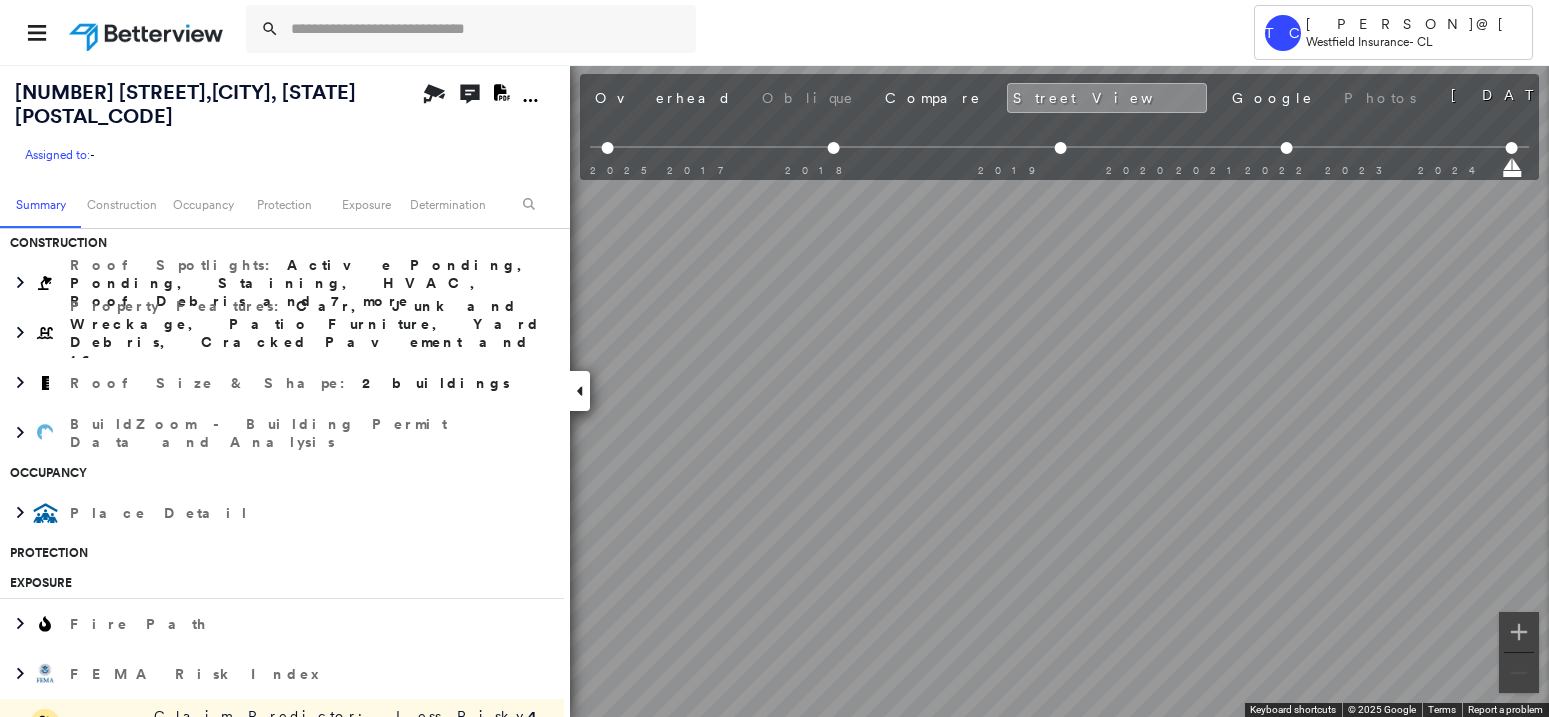 click on "Tower TC [PERSON]@[EMAIL_DOMAIN] [COMPANY_NAME] - CL [NUMBER] [STREET], [CITY], [STATE] [POSTAL_CODE] Assigned to: - Assigned to: - Assigned to: - Open Comments Download PDF Report Summary Construction Occupancy Protection Exposure Determination Overhead Obliques Not Available ; Street View Roof Spotlight™ Index : [NUMBER]-[NUMBER] out of [NUMBER] [NUMBER] [NUMBER] [NUMBER] [NUMBER] [NUMBER] Building Roof Scores [NUMBER] Buildings Policy Information Flags : [NUMBER] ([NUMBER] cleared, [NUMBER] uncleared) Construction Roof Spotlights : Active Ponding, Ponding, Staining, HVAC, Roof Debris and [NUMBER] more Property Features : Car, Junk and Wreckage, Patio Furniture, Yard Debris, Cracked Pavement and [NUMBER] more Roof Size \u0026 Shape : [NUMBER] buildings BuildZoom - Building Permit Data and Analysis Occupancy Place Detail Protection Exposure Fire Path FEMA Risk Index Hail Claim Predictor: Less Risky [NUMBER] out of [NUMBER] Wind Claim Predictor: Least Risky [NUMBER] out of [NUMBER] Flood Regional Hazard: [NUMBER] out of [NUMBER] Hurricane Regional Hazard: [NUMBER] out of [NUMBER] Wildfire Proximity Alerts :" at bounding box center [774, 358] 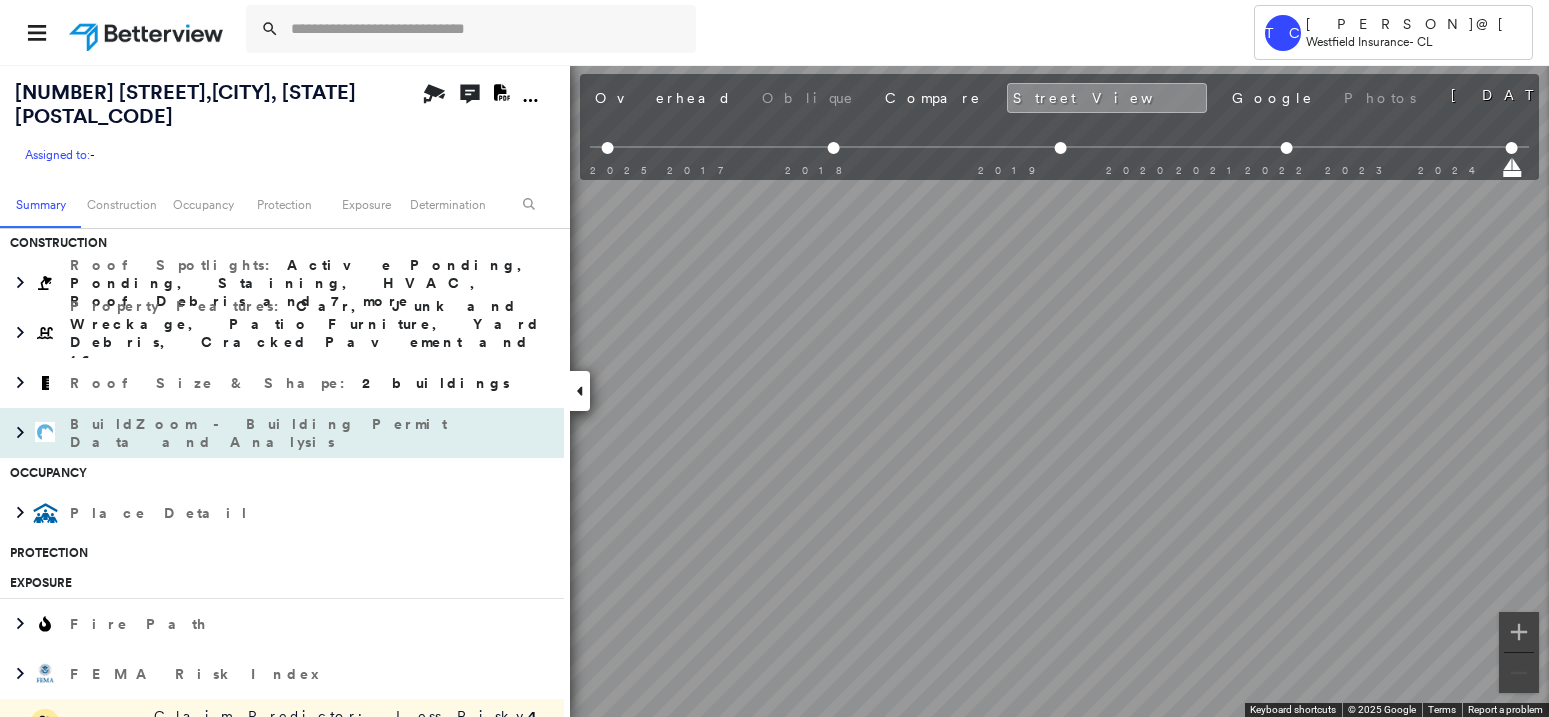 click on "[NUMBER] [STREET] , [CITY], [STATE] [POSTAL_CODE] Assigned to: - Assigned to: - Assigned to: - Open Comments Download PDF Report Summary Construction Occupancy Protection Exposure Determination Overhead Obliques Not Available ; Street View Roof Spotlight™ Index : [NUMBER]-[NUMBER] out of [NUMBER] [NUMBER] [NUMBER] [NUMBER] [NUMBER] [NUMBER] Building Roof Scores [NUMBER] Buildings Policy Information Flags : [NUMBER] ([NUMBER] cleared, [NUMBER] uncleared) Construction Roof Spotlights : Active Ponding, Ponding, Staining, HVAC, Roof Debris and [NUMBER] more Property Features : Car, Junk and Wreckage, Patio Furniture, Yard Debris, Cracked Pavement and [NUMBER] more Roof Size \u0026 Shape : [NUMBER] buildings BuildZoom - Building Permit Data and Analysis Occupancy Place Detail Protection Exposure Fire Path FEMA Risk Index Hail Claim Predictor: Less Risky [NUMBER] out of [NUMBER] Wind Claim Predictor: Least Risky [NUMBER] out of [NUMBER] Flood Regional Hazard: [NUMBER] out of [NUMBER] Hurricane Regional Hazard: [NUMBER] out of [NUMBER] Wildfire Proximity Alerts : Hvac, Chimney Tree Fall Risk: Present Determination Flags : Low Med" at bounding box center (774, 390) 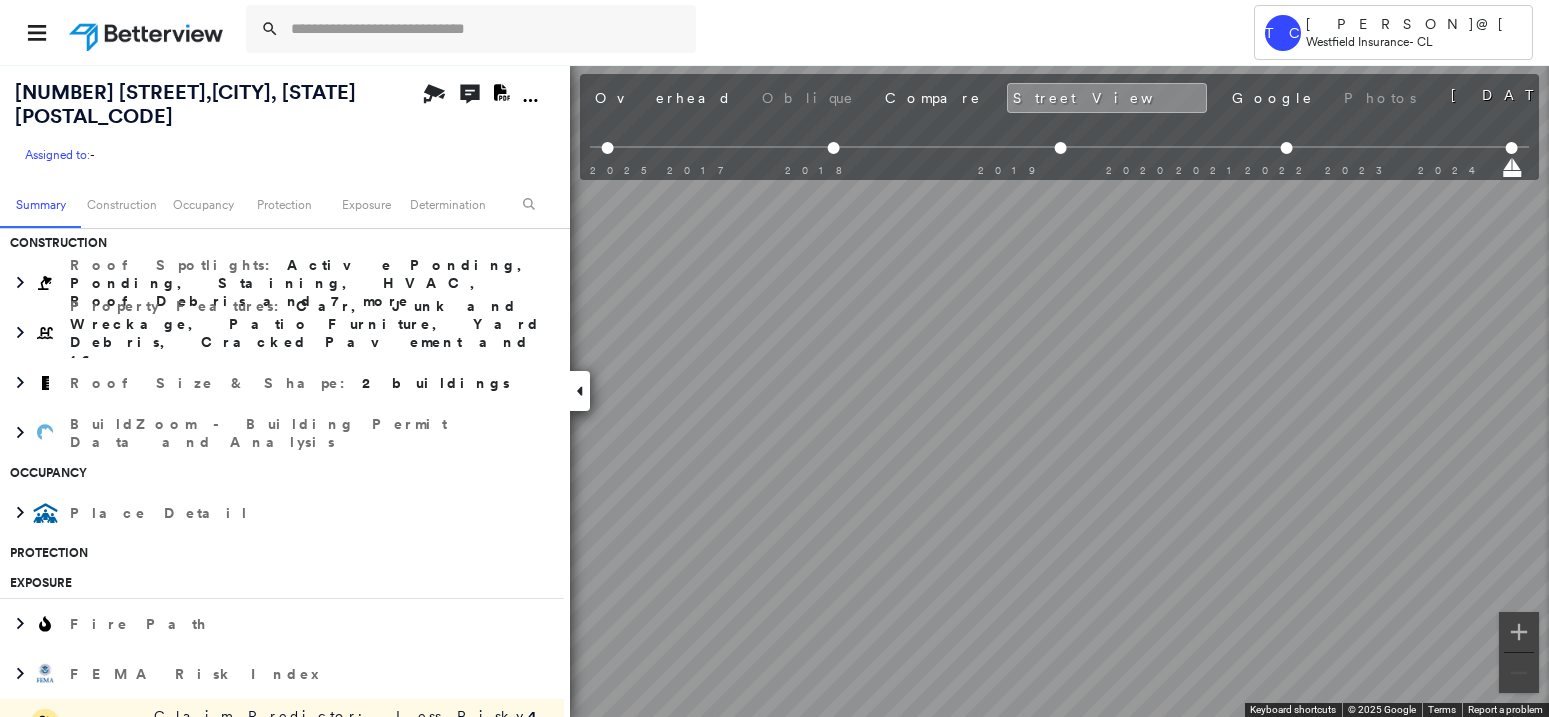 click on "Tower TC [PERSON]@[EMAIL_DOMAIN] [COMPANY_NAME] - CL [NUMBER] [STREET], [CITY], [STATE] [POSTAL_CODE] Assigned to: - Assigned to: - Assigned to: - Open Comments Download PDF Report Summary Construction Occupancy Protection Exposure Determination Overhead Obliques Not Available ; Street View Roof Spotlight™ Index : [NUMBER]-[NUMBER] out of [NUMBER] [NUMBER] [NUMBER] [NUMBER] [NUMBER] [NUMBER] Building Roof Scores [NUMBER] Buildings Policy Information Flags : [NUMBER] ([NUMBER] cleared, [NUMBER] uncleared) Construction Roof Spotlights : Active Ponding, Ponding, Staining, HVAC, Roof Debris and [NUMBER] more Property Features : Car, Junk and Wreckage, Patio Furniture, Yard Debris, Cracked Pavement and [NUMBER] more Roof Size \u0026 Shape : [NUMBER] buildings BuildZoom - Building Permit Data and Analysis Occupancy Place Detail Protection Exposure Fire Path FEMA Risk Index Hail Claim Predictor: Less Risky [NUMBER] out of [NUMBER] Wind Claim Predictor: Least Risky [NUMBER] out of [NUMBER] Flood Regional Hazard: [NUMBER] out of [NUMBER] Hurricane Regional Hazard: [NUMBER] out of [NUMBER] Wildfire Proximity Alerts :" at bounding box center [774, 358] 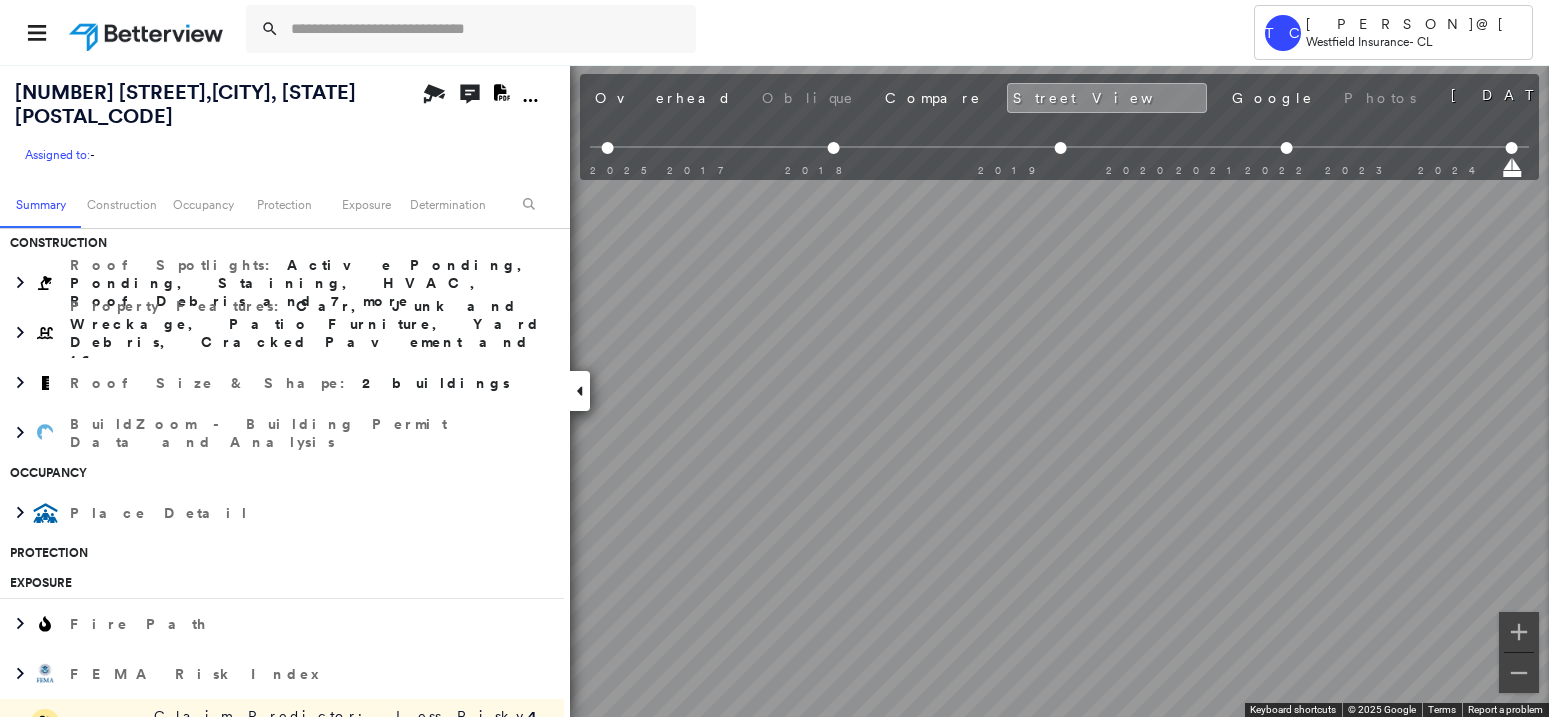 click on "[NUMBER] [STREET] , [CITY], [STATE] [POSTAL_CODE] Assigned to: - Assigned to: - Assigned to: - Open Comments Download PDF Report Summary Construction Occupancy Protection Exposure Determination Overhead Obliques Not Available ; Street View Roof Spotlight™ Index : [NUMBER]-[NUMBER] out of [NUMBER] [NUMBER] [NUMBER] [NUMBER] [NUMBER] [NUMBER] Building Roof Scores [NUMBER] Buildings Policy Information Flags : [NUMBER] ([NUMBER] cleared, [NUMBER] uncleared) Construction Roof Spotlights : Active Ponding, Ponding, Staining, HVAC, Roof Debris and [NUMBER] more Property Features : Car, Junk and Wreckage, Patio Furniture, Yard Debris, Cracked Pavement and [NUMBER] more Roof Size \u0026 Shape : [NUMBER] buildings BuildZoom - Building Permit Data and Analysis Occupancy Place Detail Protection Exposure Fire Path FEMA Risk Index Hail Claim Predictor: Less Risky [NUMBER] out of [NUMBER] Wind Claim Predictor: Least Risky [NUMBER] out of [NUMBER] Flood Regional Hazard: [NUMBER] out of [NUMBER] Hurricane Regional Hazard: [NUMBER] out of [NUMBER] Wildfire Proximity Alerts : Hvac, Chimney Tree Fall Risk: Present Determination Flags : Low Med" at bounding box center [774, 390] 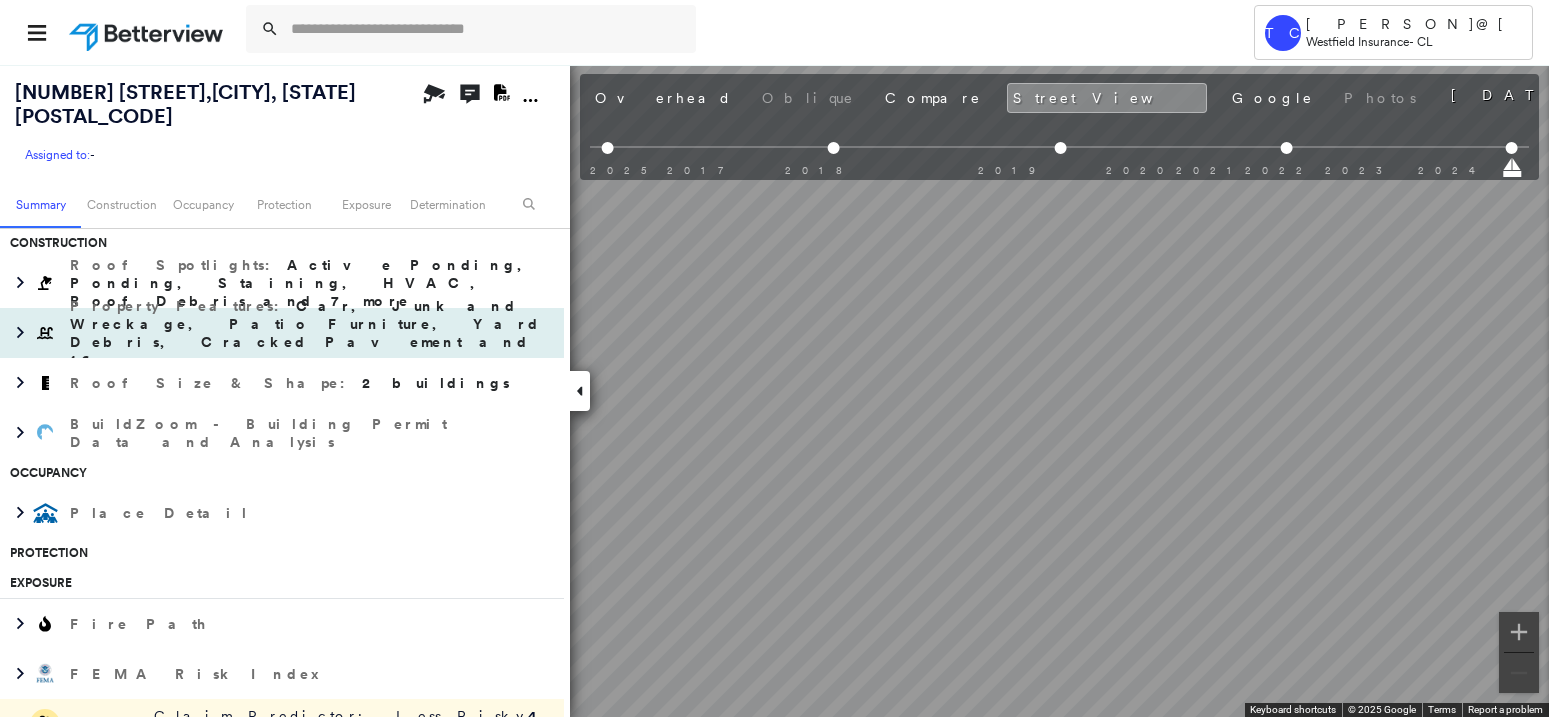 click on "[NUMBER] [STREET] , [CITY], [STATE] [POSTAL_CODE] Assigned to: - Assigned to: - Assigned to: - Open Comments Download PDF Report Summary Construction Occupancy Protection Exposure Determination Overhead Obliques Not Available ; Street View Roof Spotlight™ Index : [NUMBER]-[NUMBER] out of [NUMBER] [NUMBER] [NUMBER] [NUMBER] [NUMBER] [NUMBER] Building Roof Scores [NUMBER] Buildings Policy Information Flags : [NUMBER] ([NUMBER] cleared, [NUMBER] uncleared) Construction Roof Spotlights : Active Ponding, Ponding, Staining, HVAC, Roof Debris and [NUMBER] more Property Features : Car, Junk and Wreckage, Patio Furniture, Yard Debris, Cracked Pavement and [NUMBER] more Roof Size \u0026 Shape : [NUMBER] buildings BuildZoom - Building Permit Data and Analysis Occupancy Place Detail Protection Exposure Fire Path FEMA Risk Index Hail Claim Predictor: Less Risky [NUMBER] out of [NUMBER] Wind Claim Predictor: Least Risky [NUMBER] out of [NUMBER] Flood Regional Hazard: [NUMBER] out of [NUMBER] Hurricane Regional Hazard: [NUMBER] out of [NUMBER] Wildfire Proximity Alerts : Hvac, Chimney Tree Fall Risk: Present Determination Flags : Low Med" at bounding box center [774, 390] 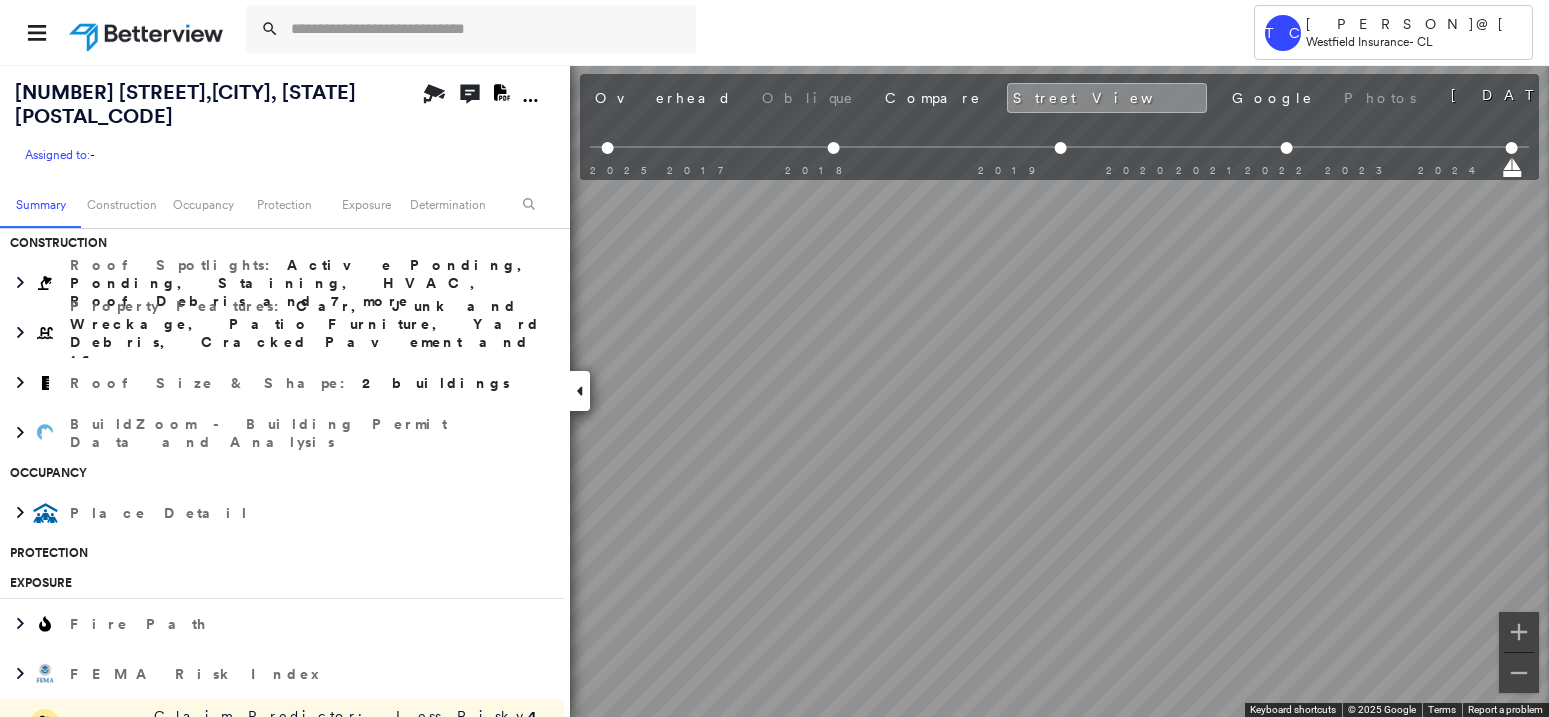 click on "Tower TC [PERSON]@[EMAIL_DOMAIN] [COMPANY_NAME] - CL [NUMBER] [STREET], [CITY], [STATE] [POSTAL_CODE] Assigned to: - Assigned to: - Assigned to: - Open Comments Download PDF Report Summary Construction Occupancy Protection Exposure Determination Overhead Obliques Not Available ; Street View Roof Spotlight™ Index : [NUMBER]-[NUMBER] out of [NUMBER] [NUMBER] [NUMBER] [NUMBER] [NUMBER] [NUMBER] Building Roof Scores [NUMBER] Buildings Policy Information Flags : [NUMBER] ([NUMBER] cleared, [NUMBER] uncleared) Construction Roof Spotlights : Active Ponding, Ponding, Staining, HVAC, Roof Debris and [NUMBER] more Property Features : Car, Junk and Wreckage, Patio Furniture, Yard Debris, Cracked Pavement and [NUMBER] more Roof Size \u0026 Shape : [NUMBER] buildings BuildZoom - Building Permit Data and Analysis Occupancy Place Detail Protection Exposure Fire Path FEMA Risk Index Hail Claim Predictor: Less Risky [NUMBER] out of [NUMBER] Wind Claim Predictor: Least Risky [NUMBER] out of [NUMBER] Flood Regional Hazard: [NUMBER] out of [NUMBER] Hurricane Regional Hazard: [NUMBER] out of [NUMBER] Wildfire Proximity Alerts :" at bounding box center (774, 358) 